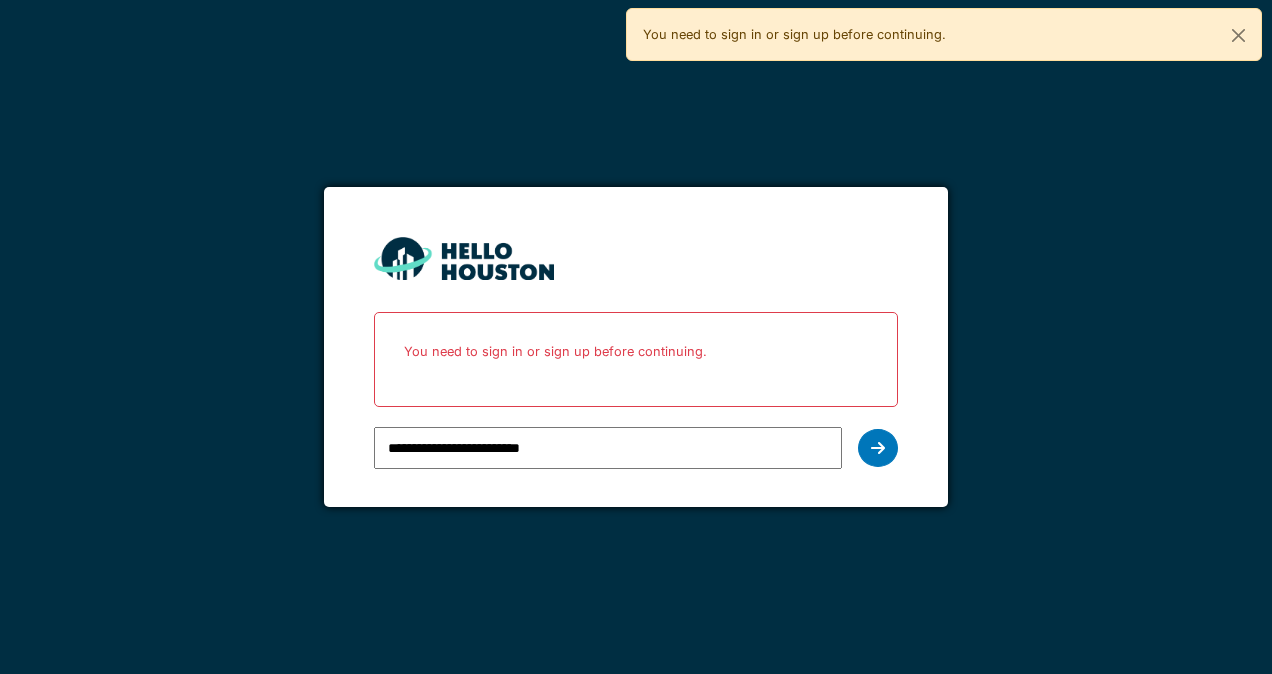scroll, scrollTop: 0, scrollLeft: 0, axis: both 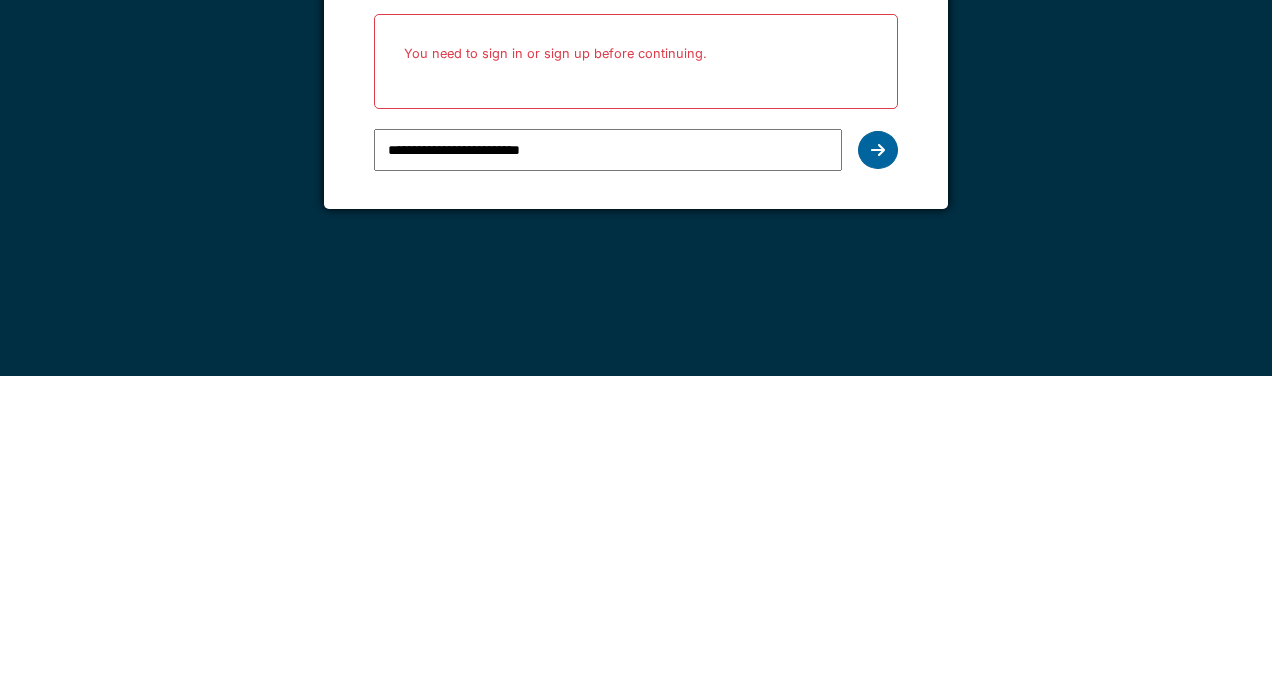 click at bounding box center [878, 448] 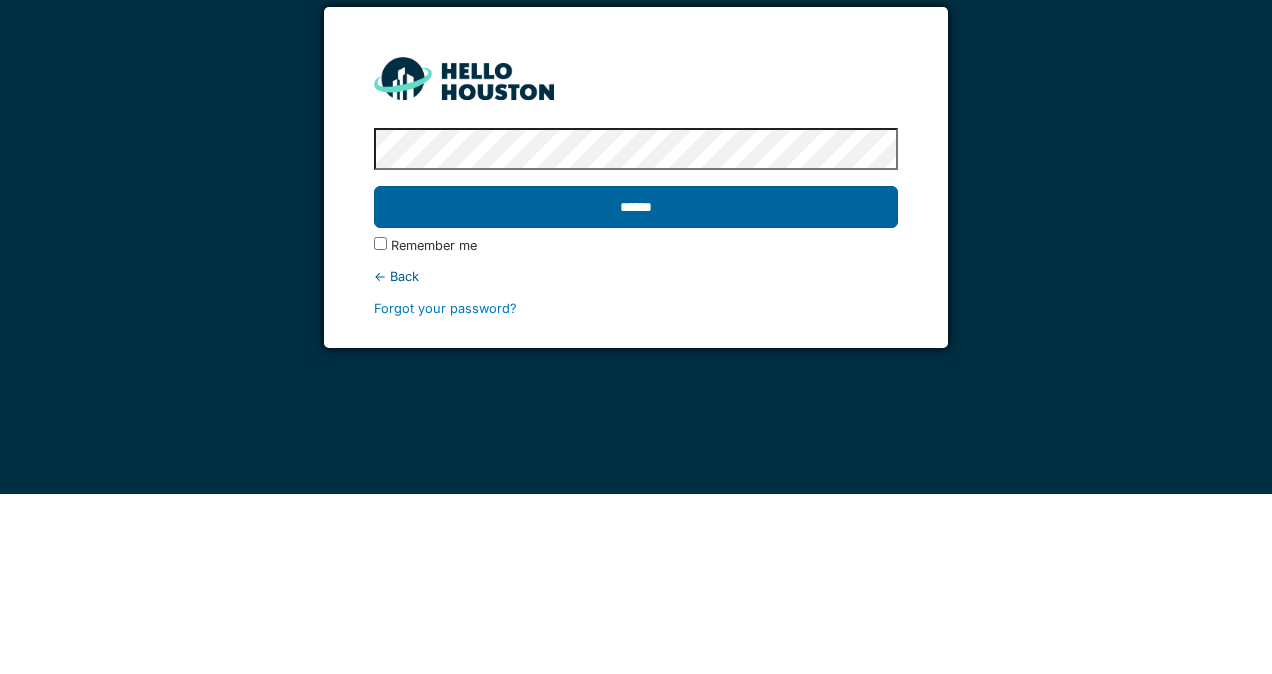click on "******" at bounding box center [635, 387] 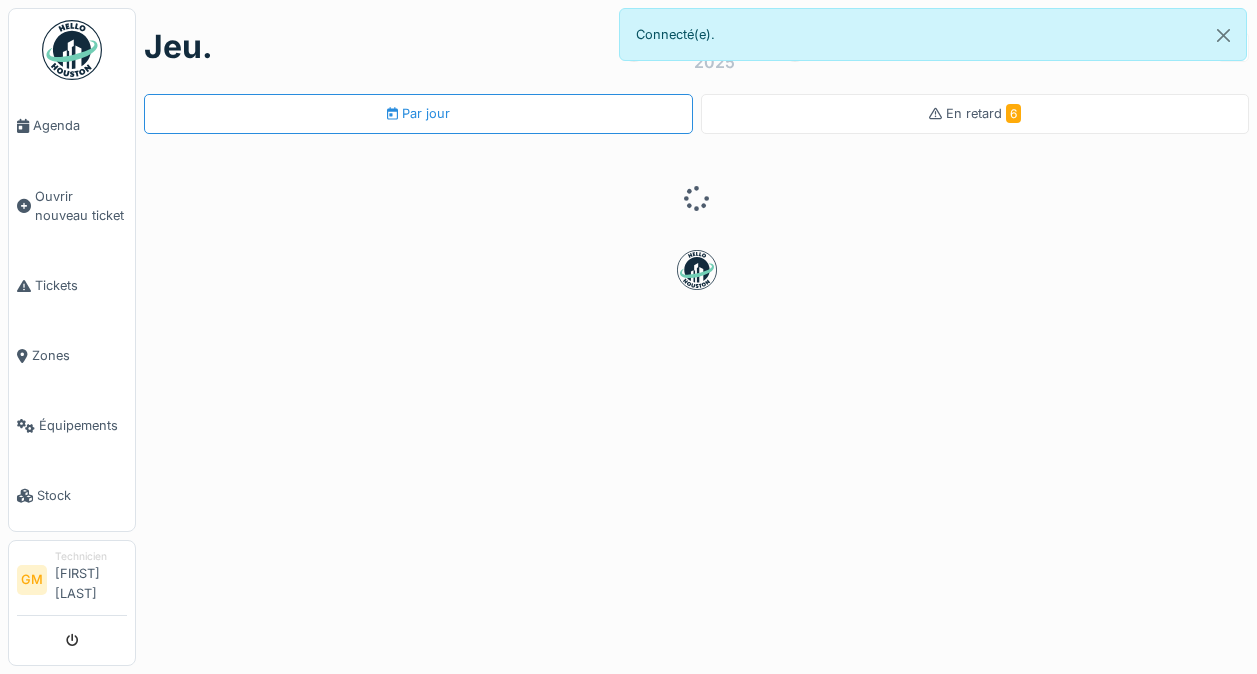 scroll, scrollTop: 0, scrollLeft: 0, axis: both 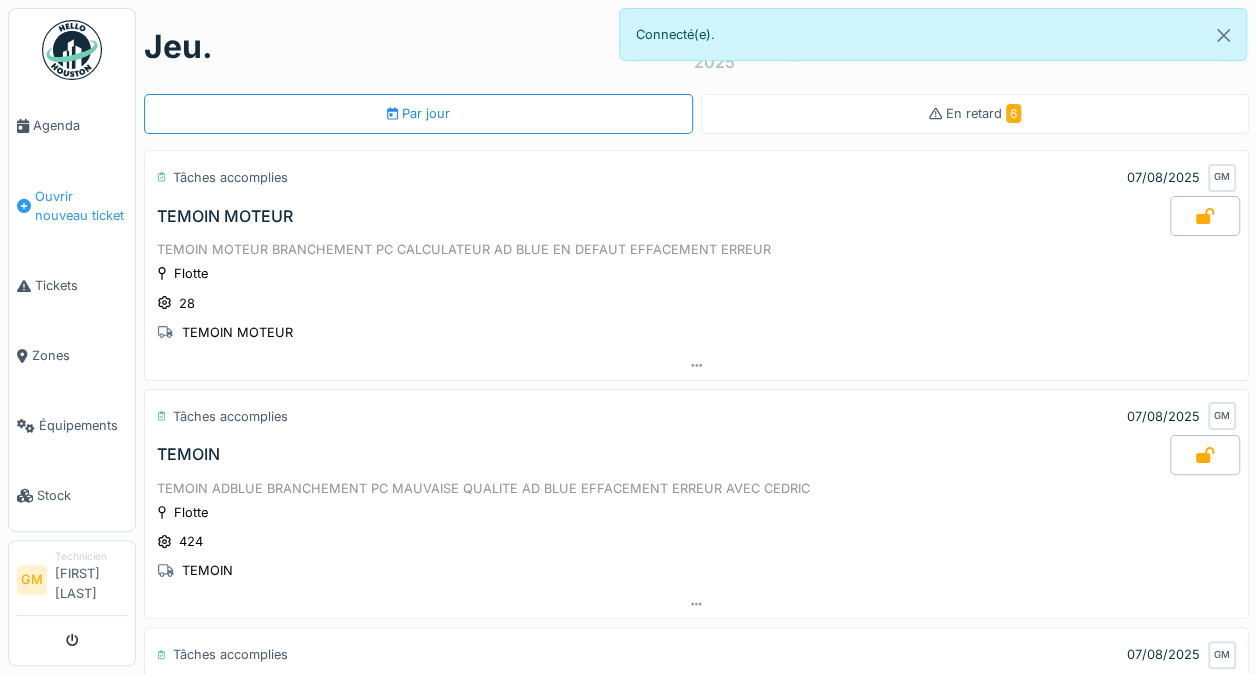 click on "Ouvrir nouveau ticket" at bounding box center (81, 206) 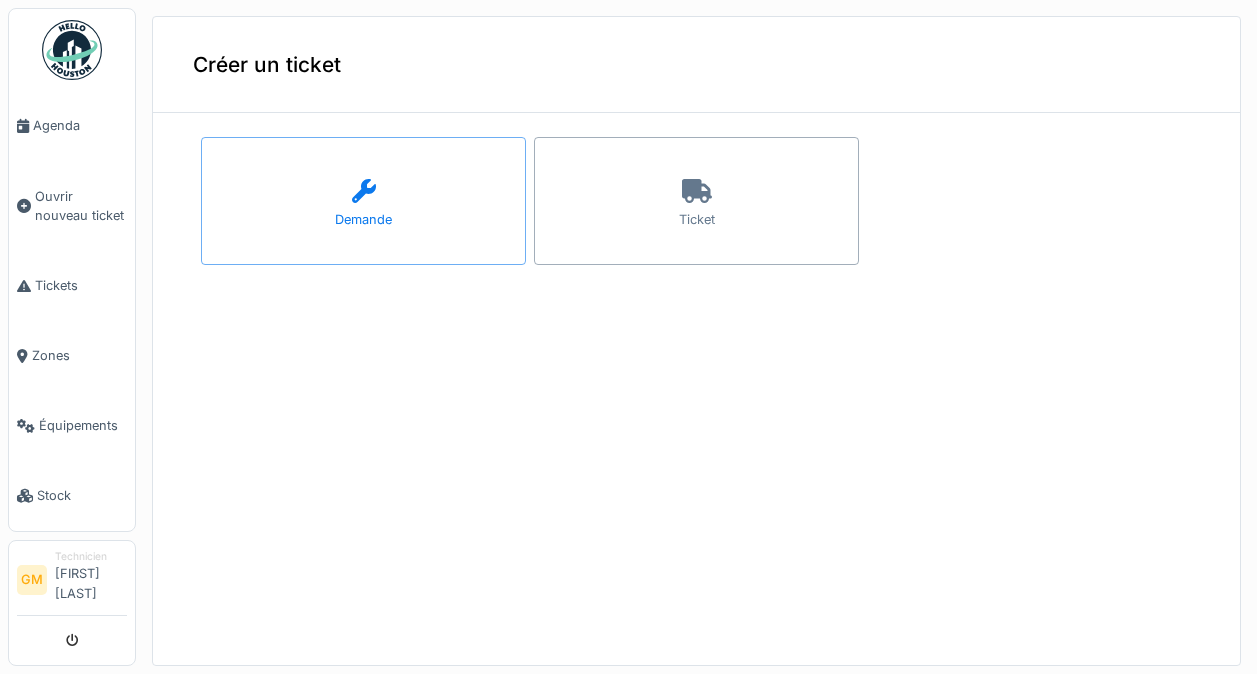 scroll, scrollTop: 0, scrollLeft: 0, axis: both 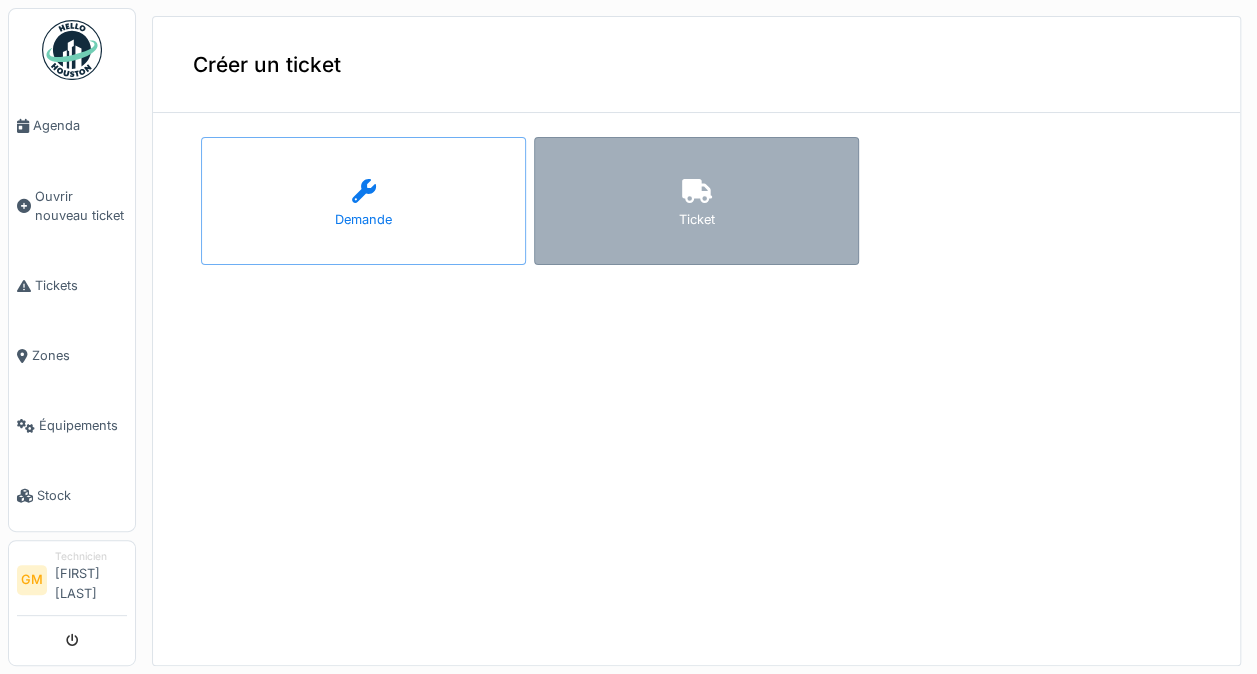 click on "Ticket" at bounding box center (696, 201) 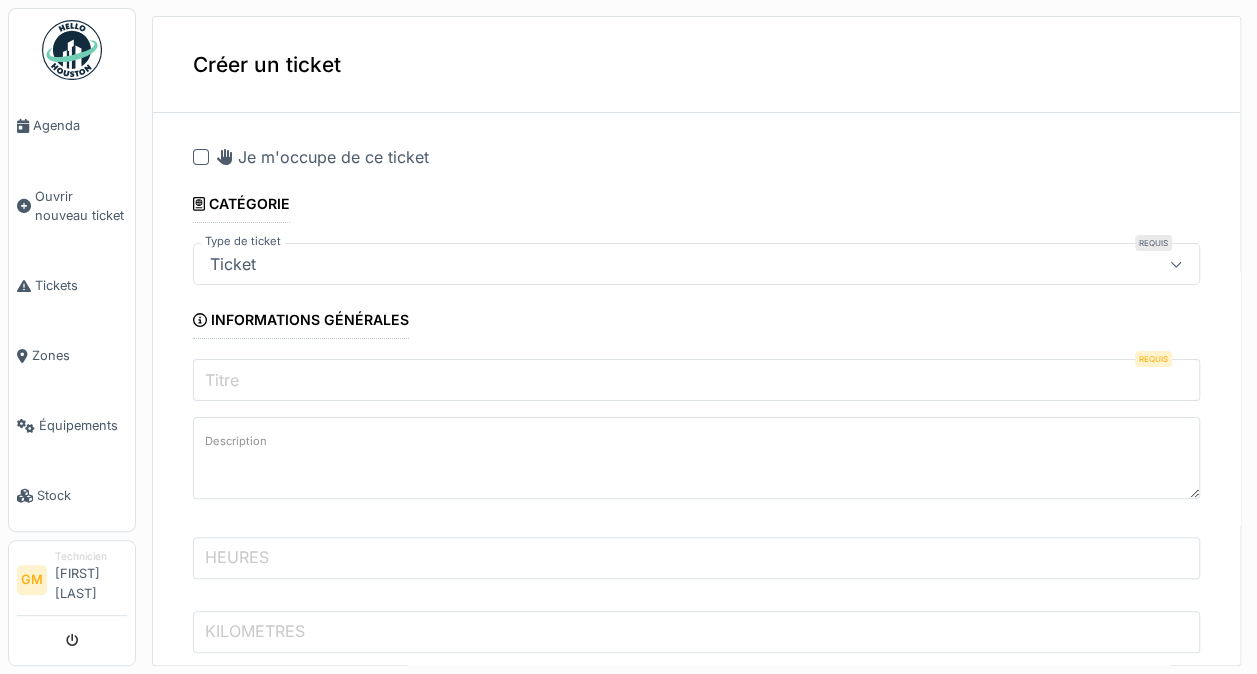 click at bounding box center (201, 157) 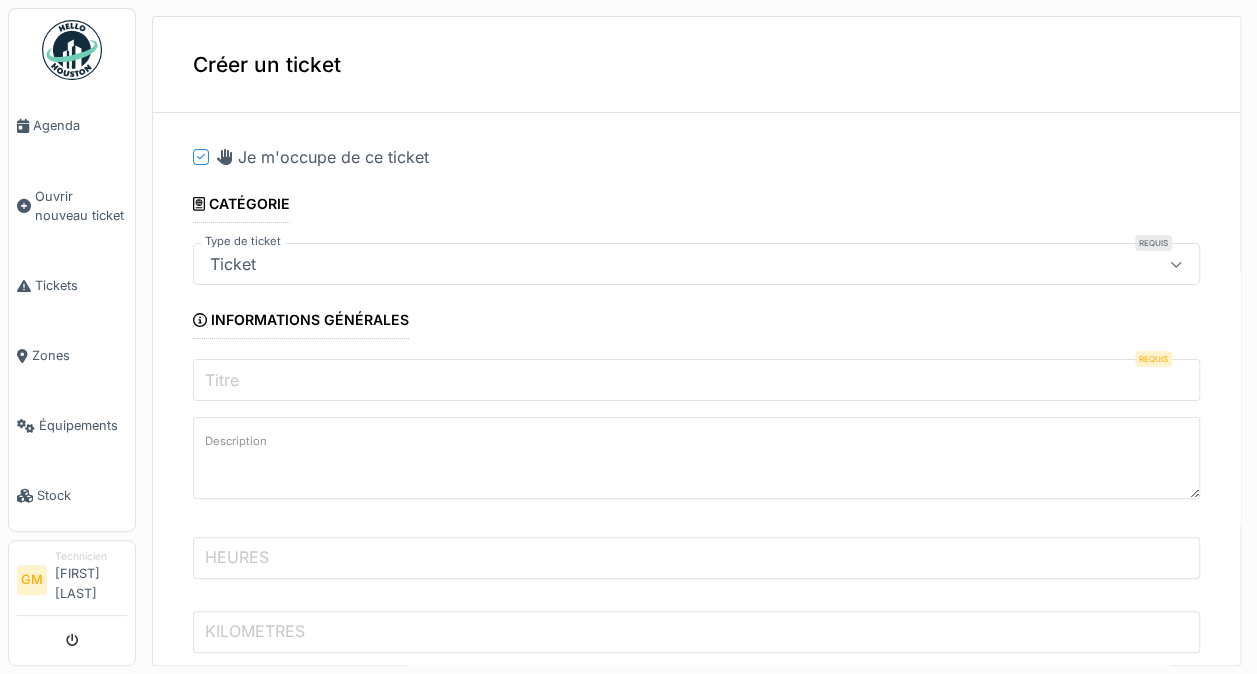 click on "Titre" at bounding box center (696, 380) 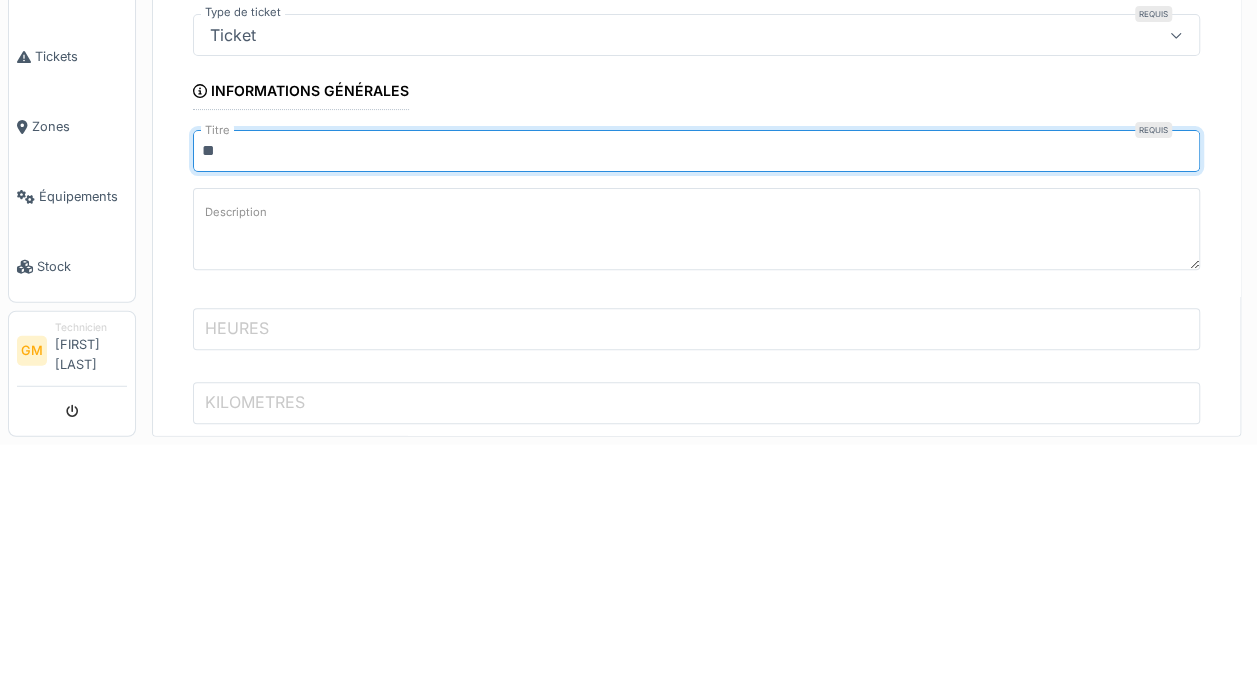 type on "******" 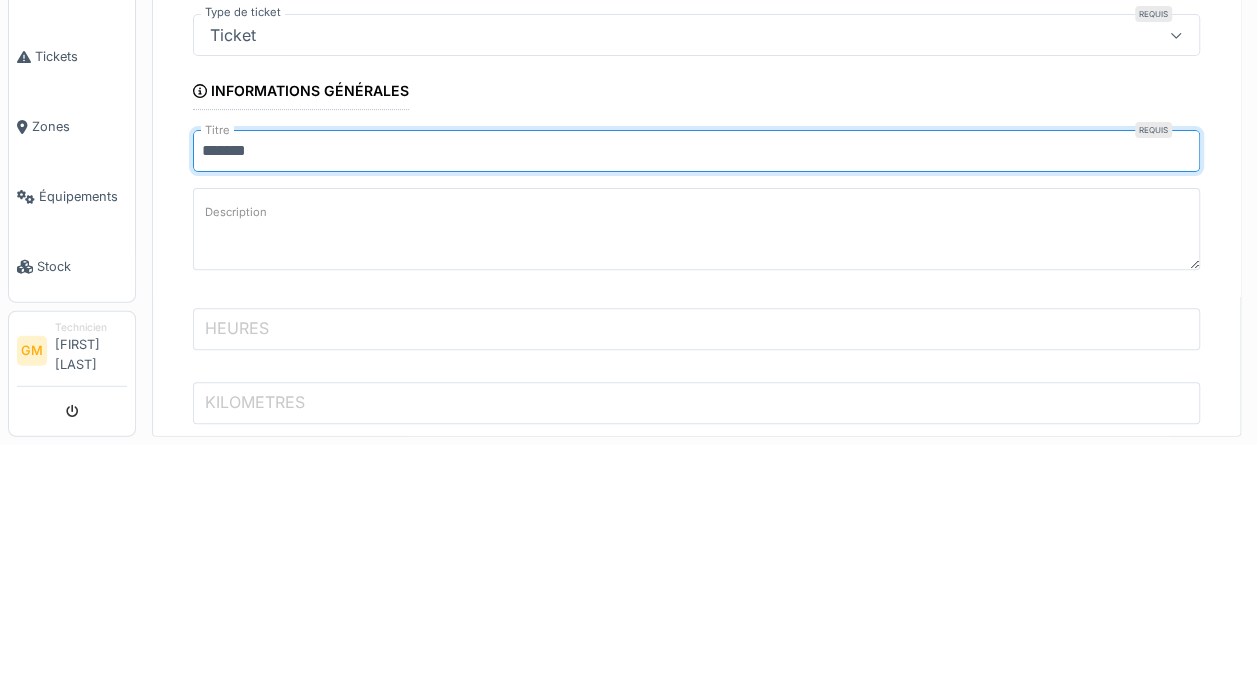click on "Description" at bounding box center (696, 458) 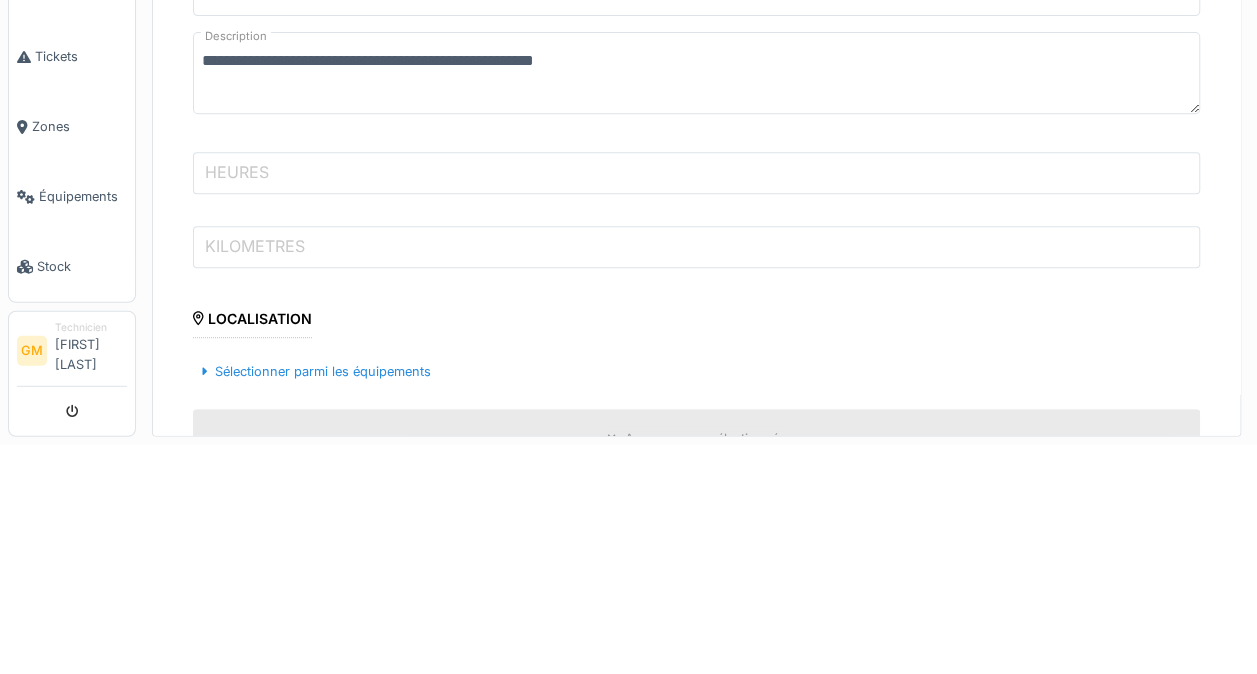 scroll, scrollTop: 158, scrollLeft: 0, axis: vertical 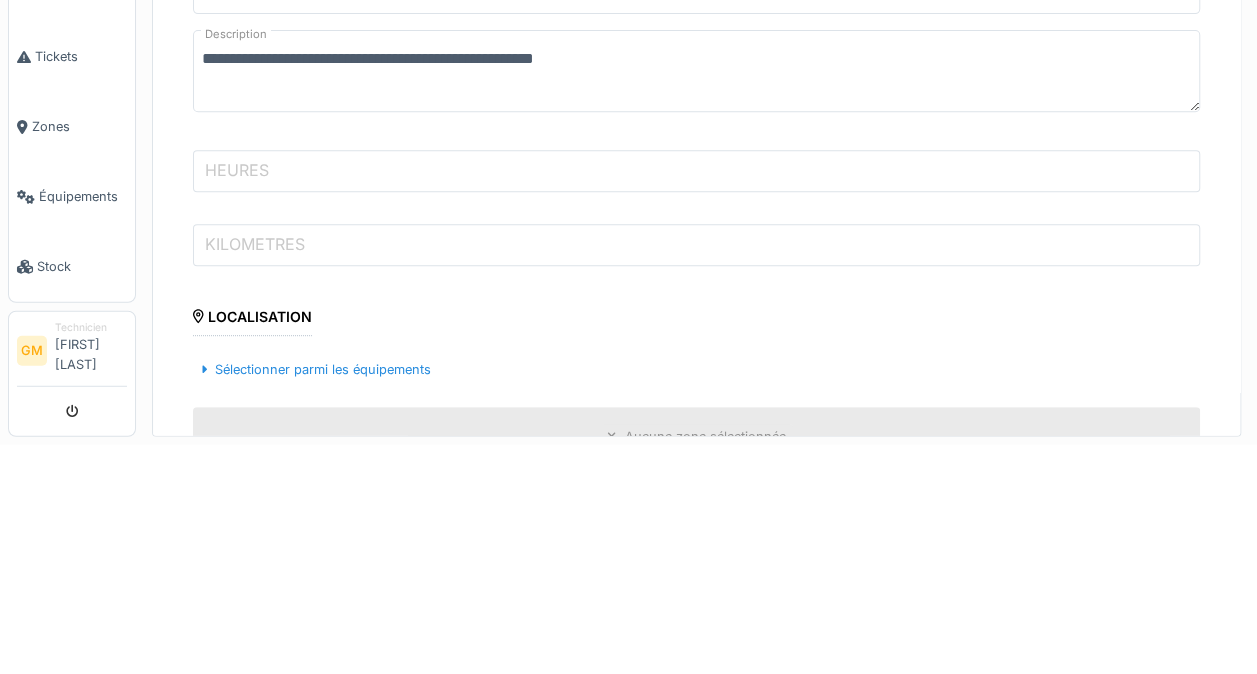 type on "**********" 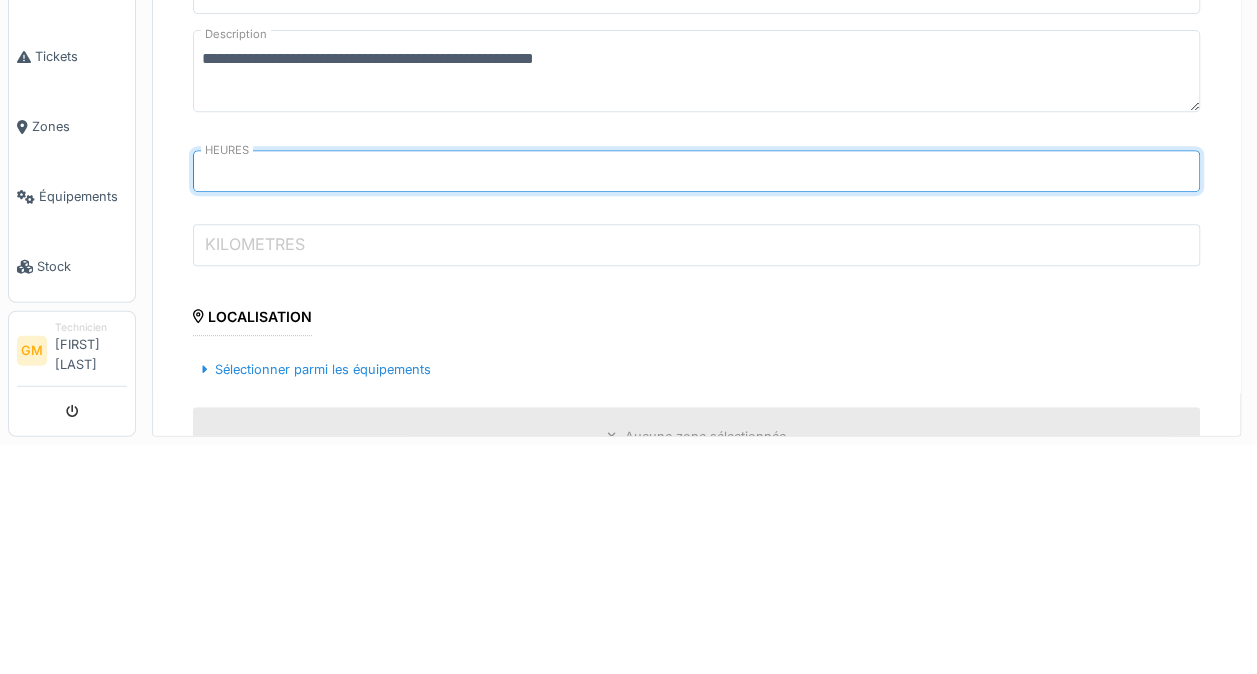 type on "*****" 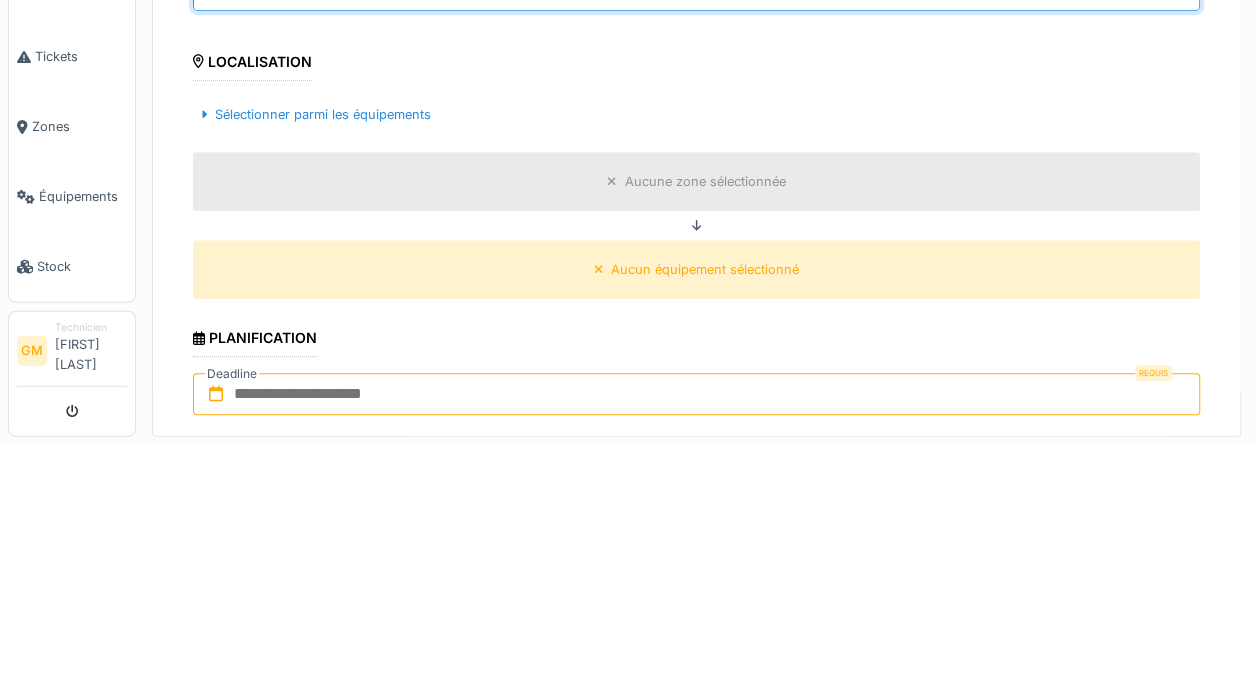 scroll, scrollTop: 418, scrollLeft: 0, axis: vertical 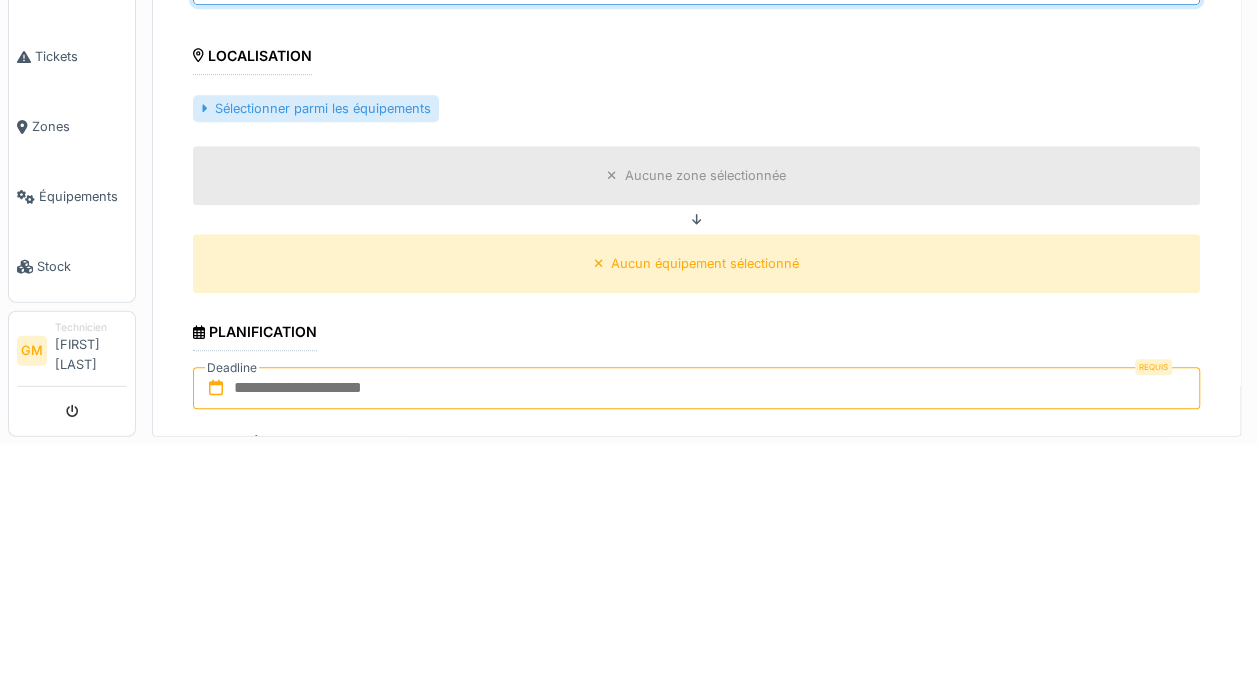 type on "*" 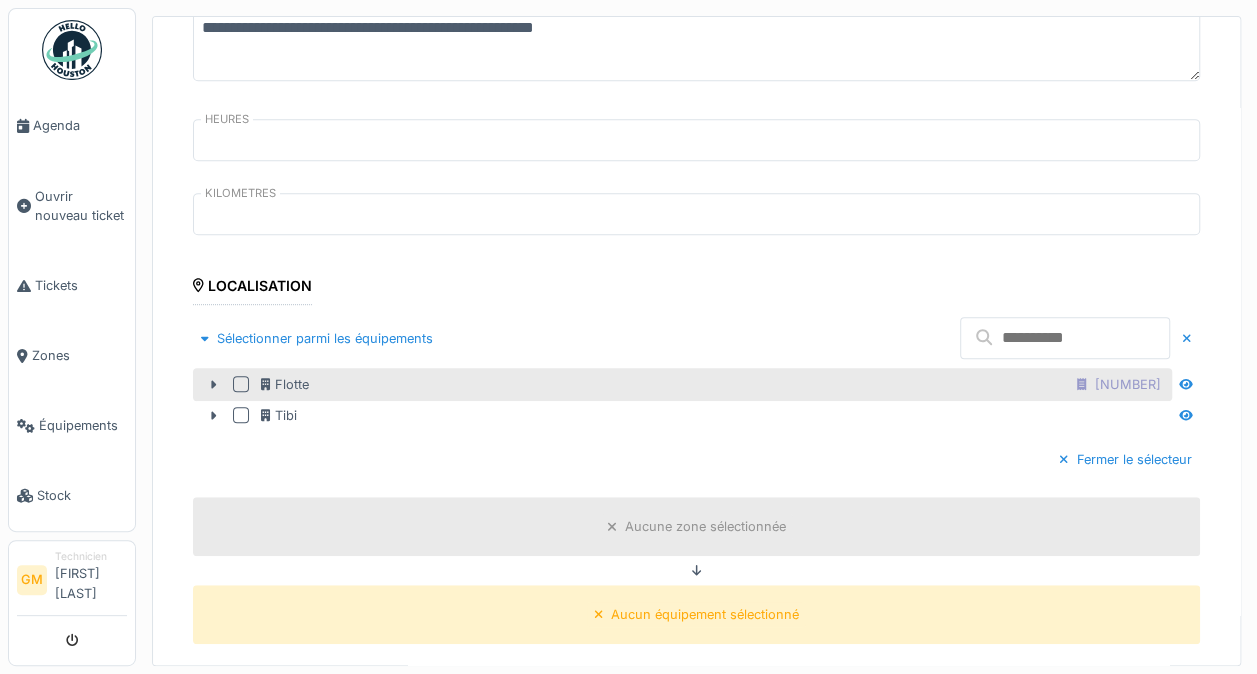click 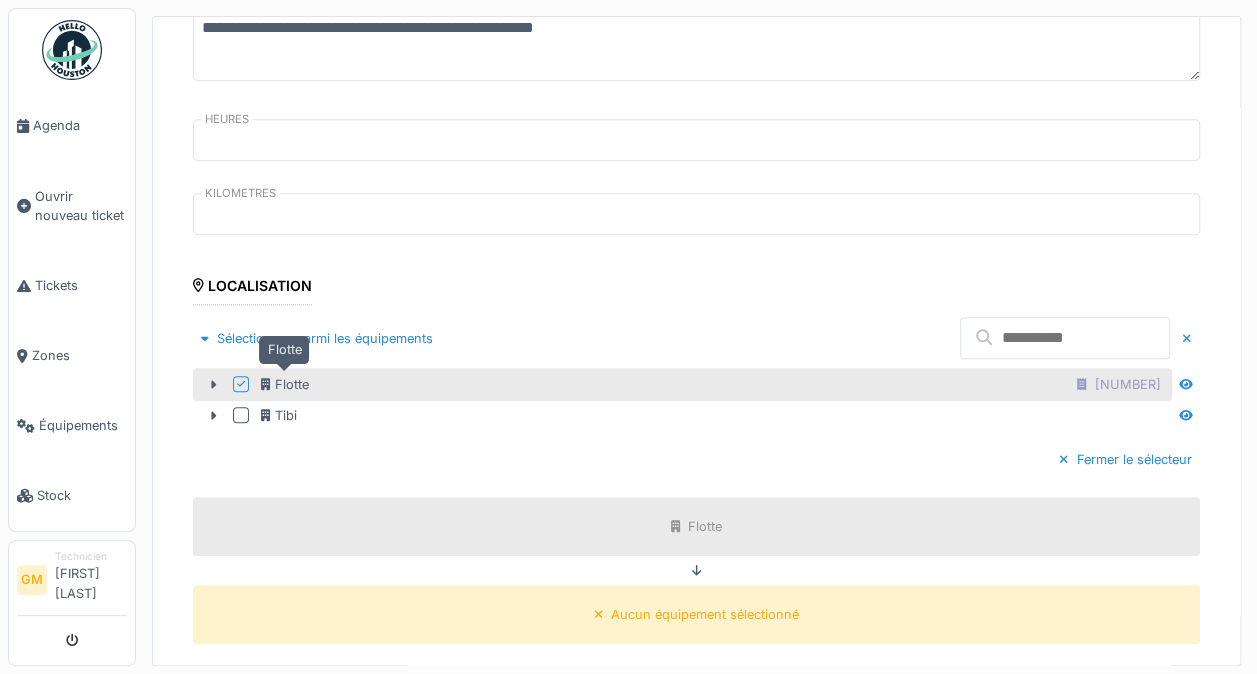 click at bounding box center (1065, 338) 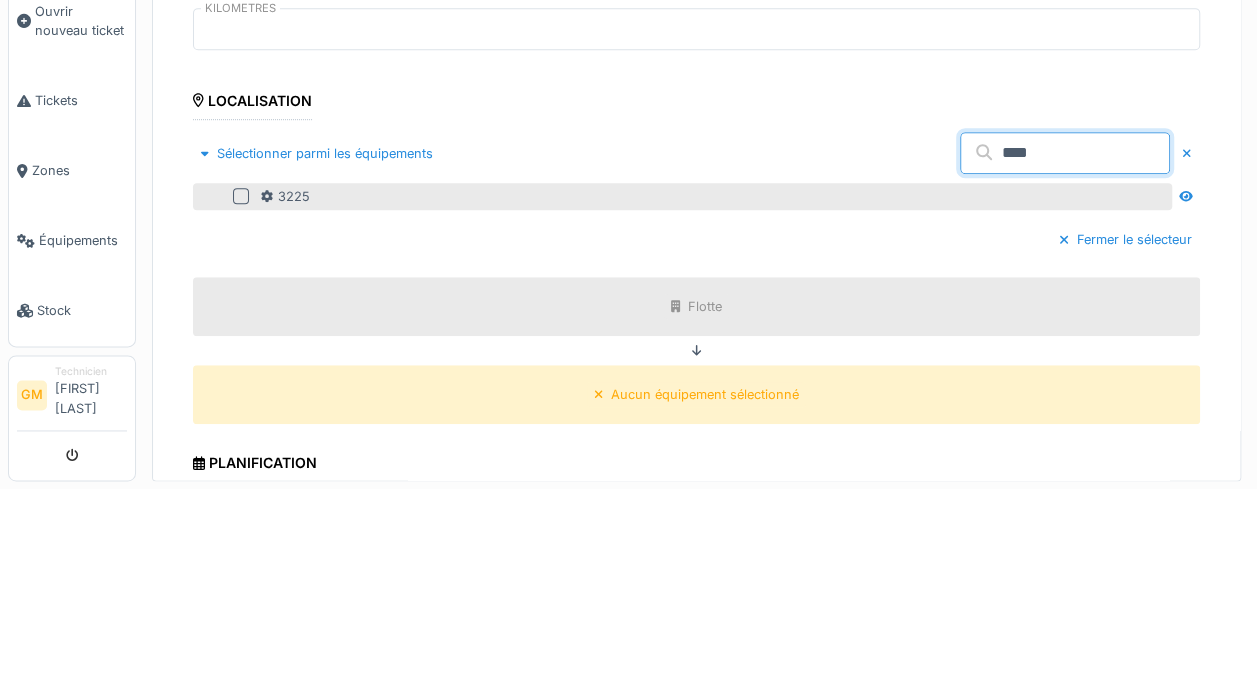 type on "****" 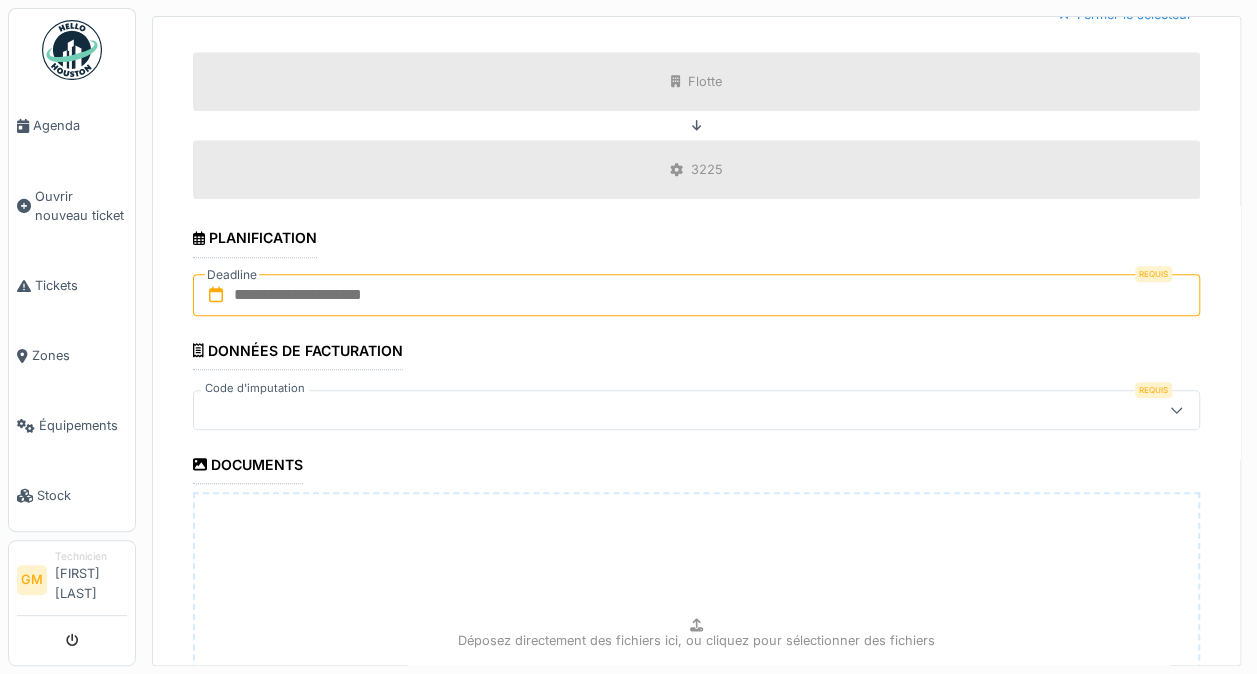 scroll, scrollTop: 846, scrollLeft: 0, axis: vertical 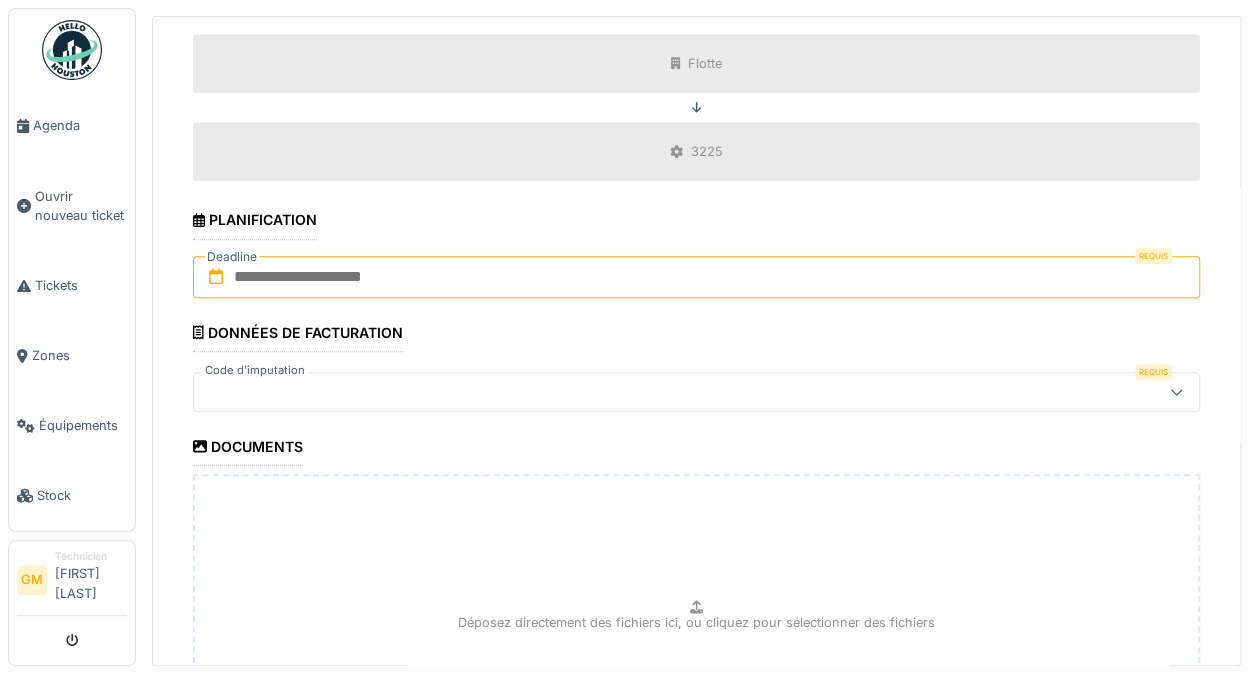click at bounding box center (696, 277) 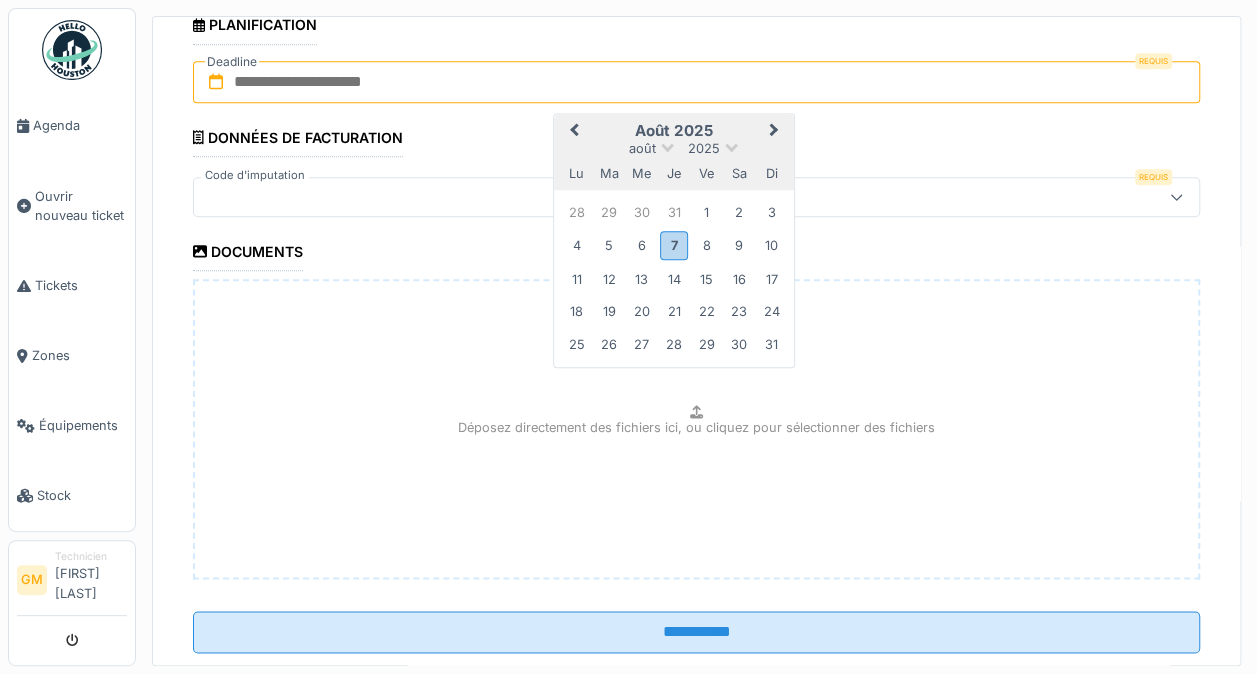 scroll, scrollTop: 1042, scrollLeft: 0, axis: vertical 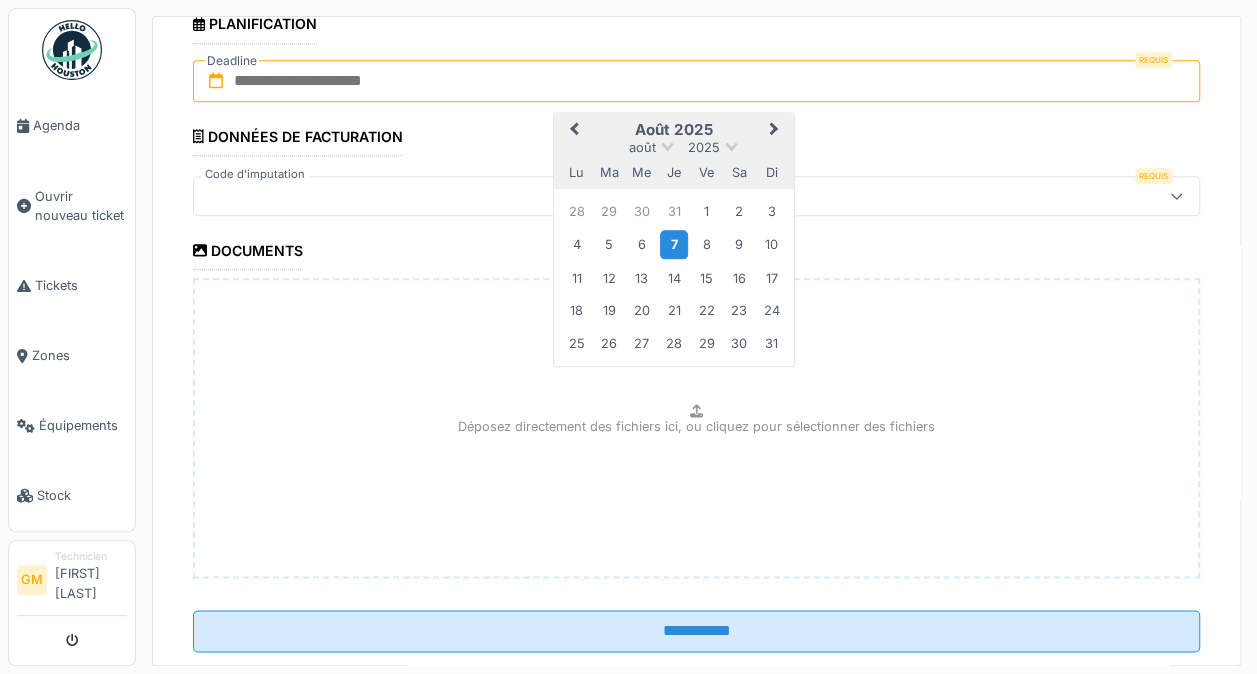 click on "7" at bounding box center [673, 244] 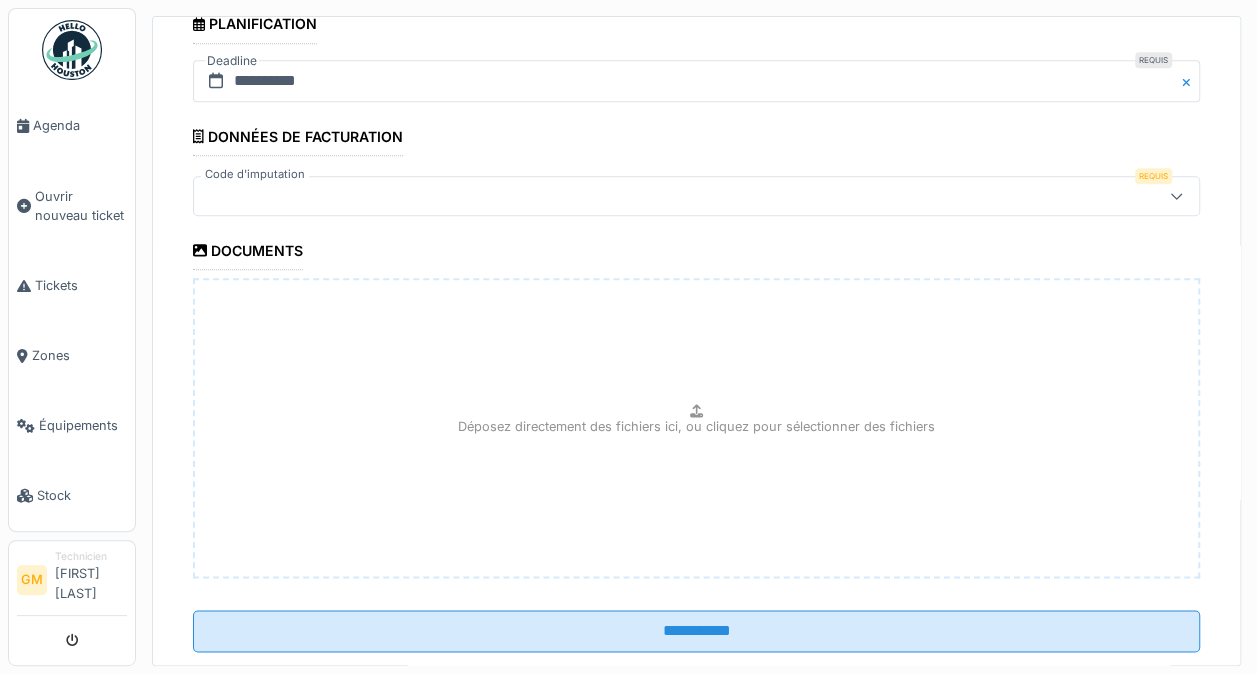 scroll, scrollTop: 1074, scrollLeft: 0, axis: vertical 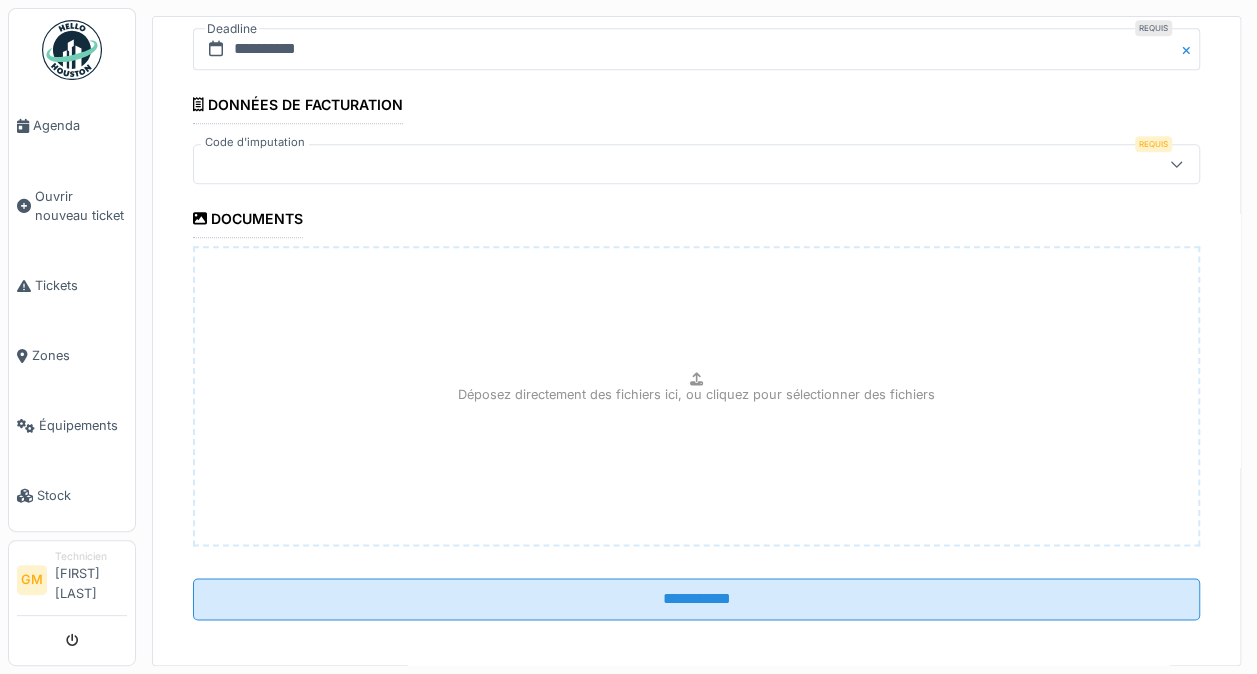 click at bounding box center (696, 164) 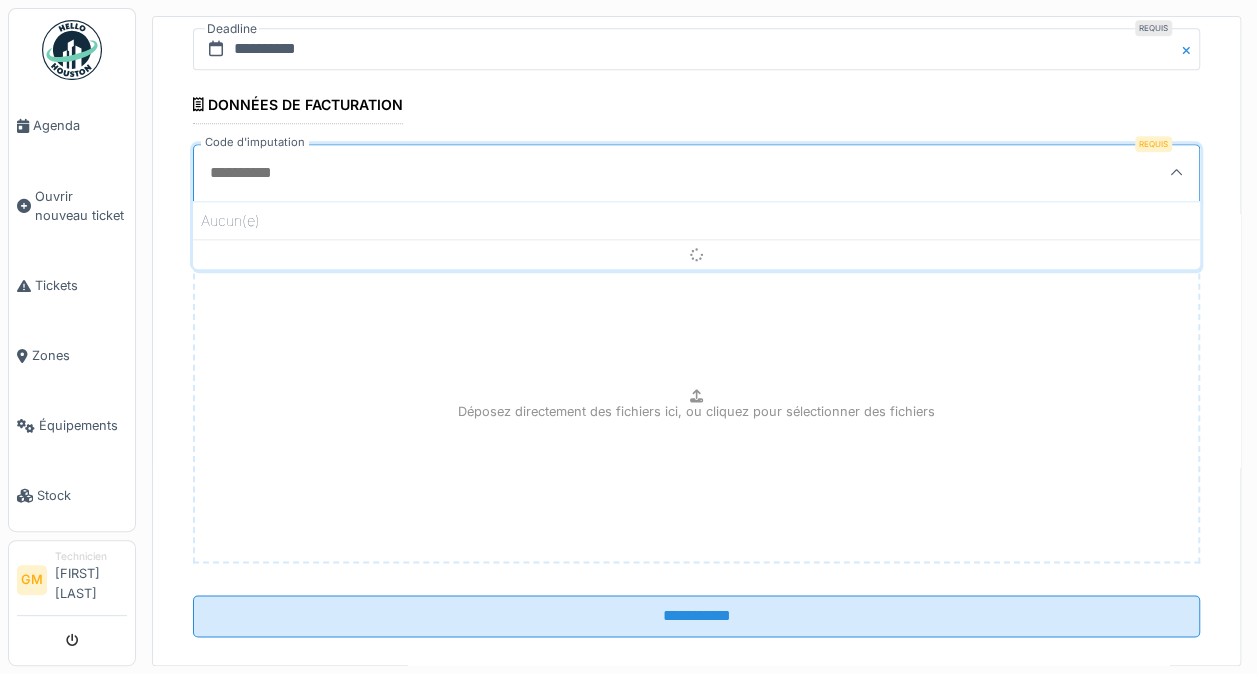 scroll, scrollTop: 4, scrollLeft: 0, axis: vertical 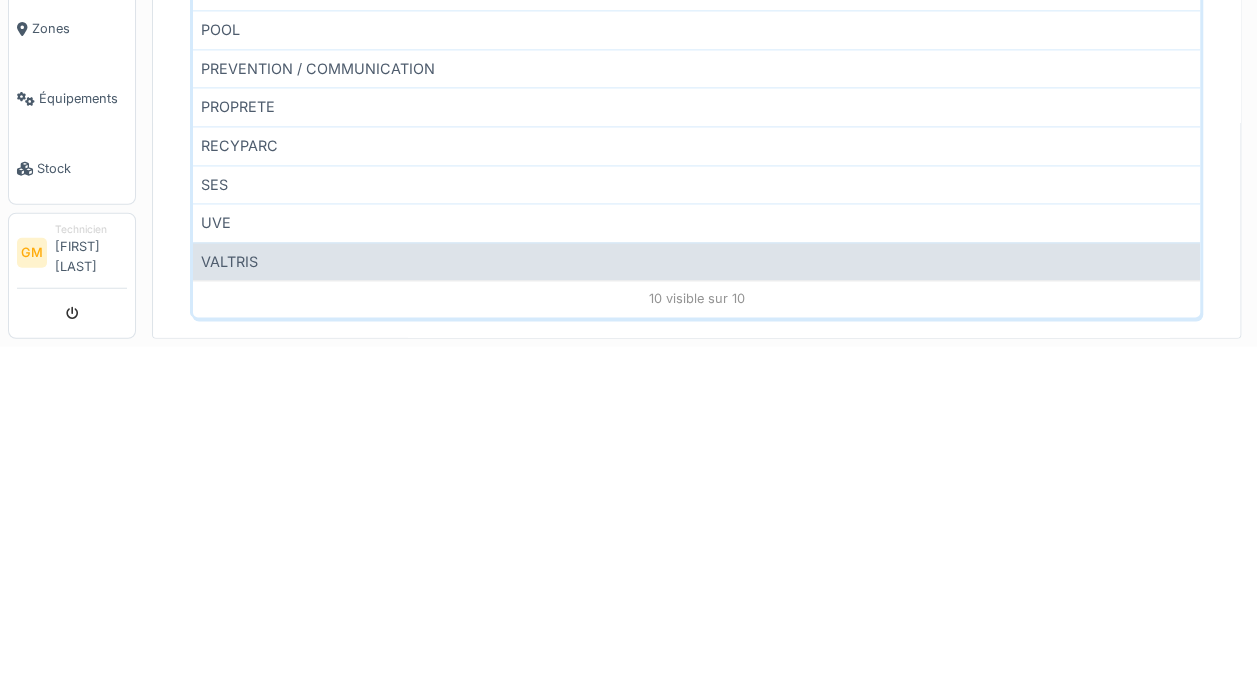 click on "VALTRIS" at bounding box center [696, 589] 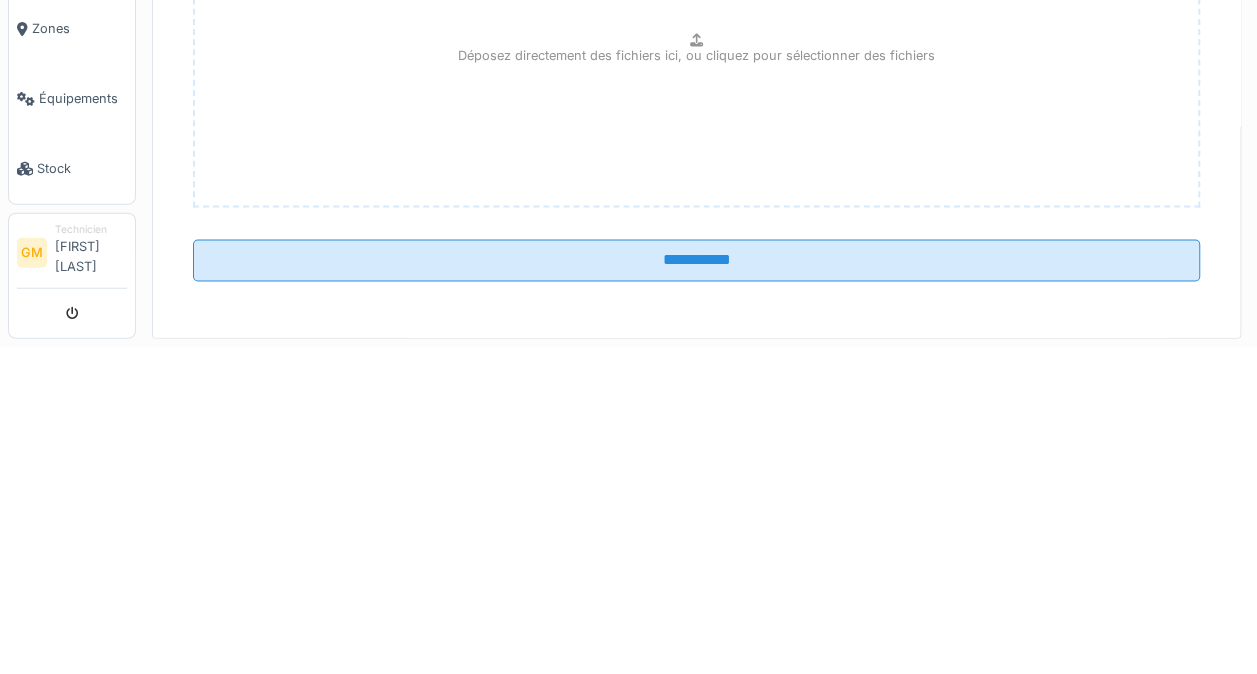 scroll, scrollTop: 7, scrollLeft: 0, axis: vertical 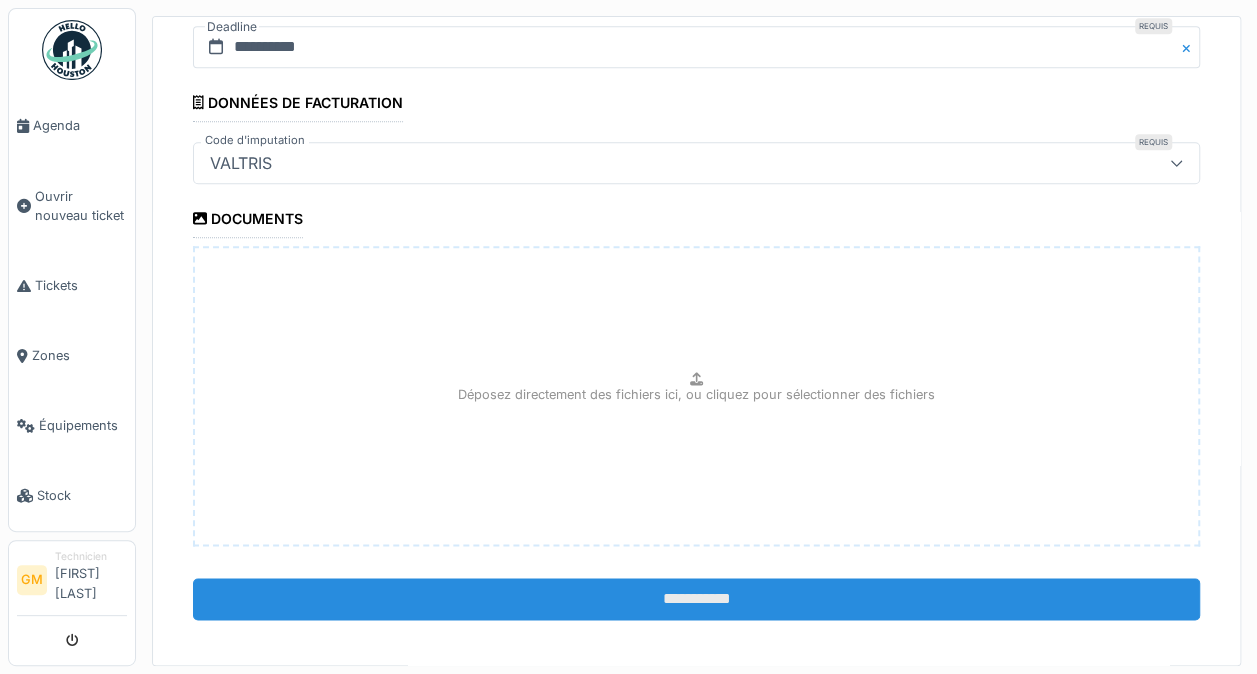 click on "**********" at bounding box center (696, 599) 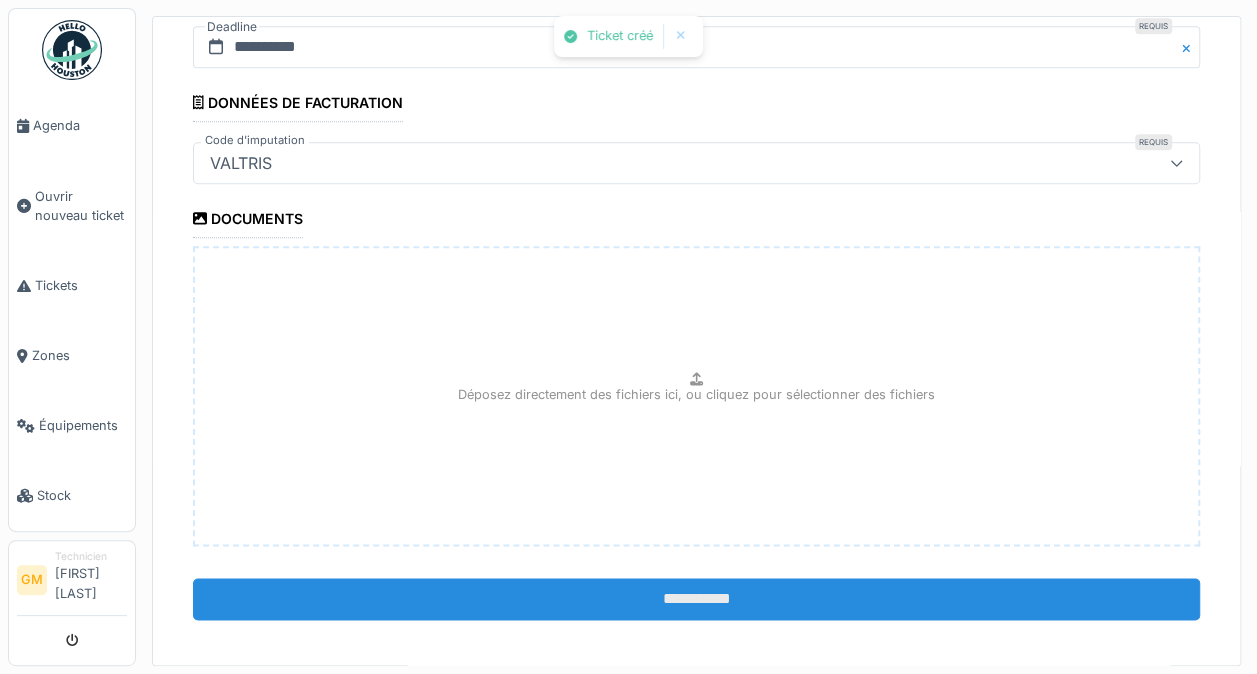 click on "**********" at bounding box center [696, 599] 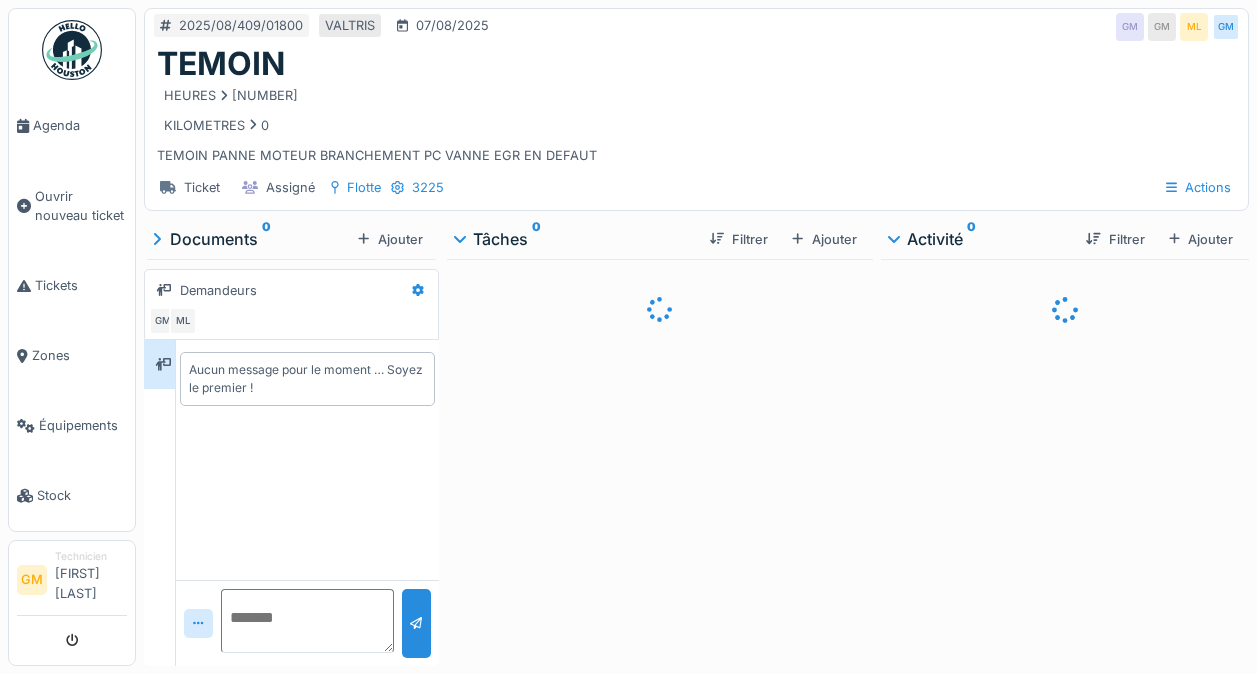 scroll, scrollTop: 0, scrollLeft: 0, axis: both 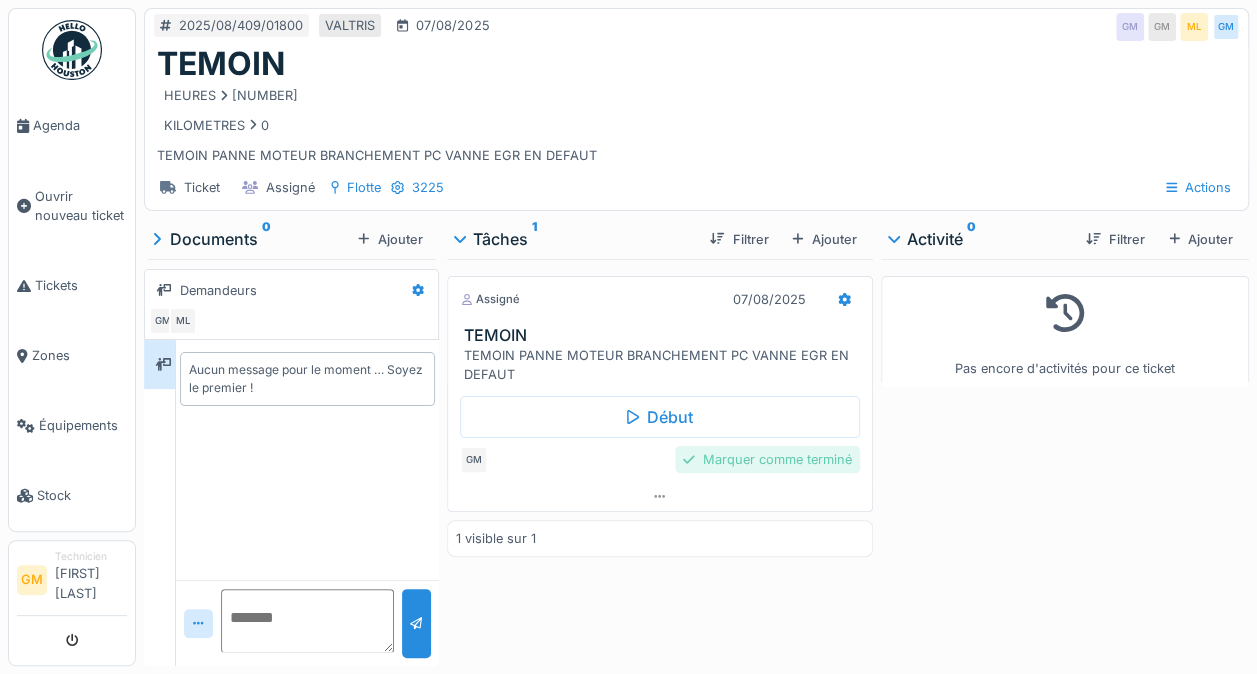 click on "Marquer comme terminé" at bounding box center [767, 459] 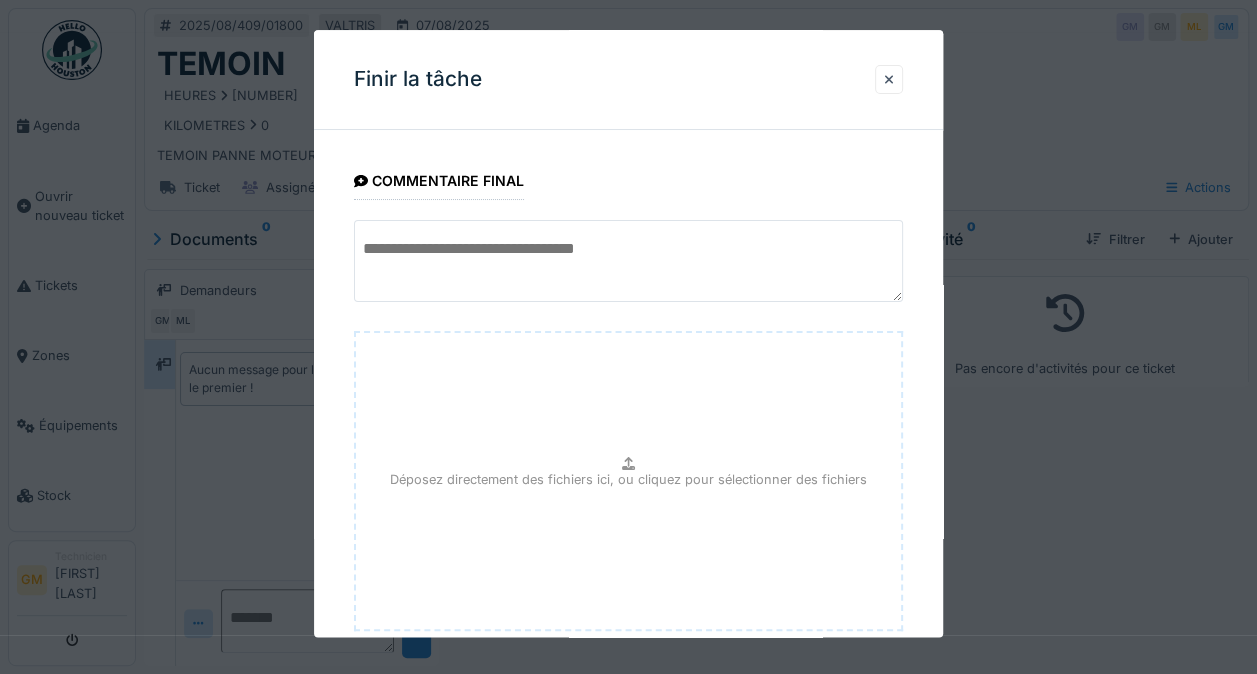 scroll, scrollTop: 122, scrollLeft: 0, axis: vertical 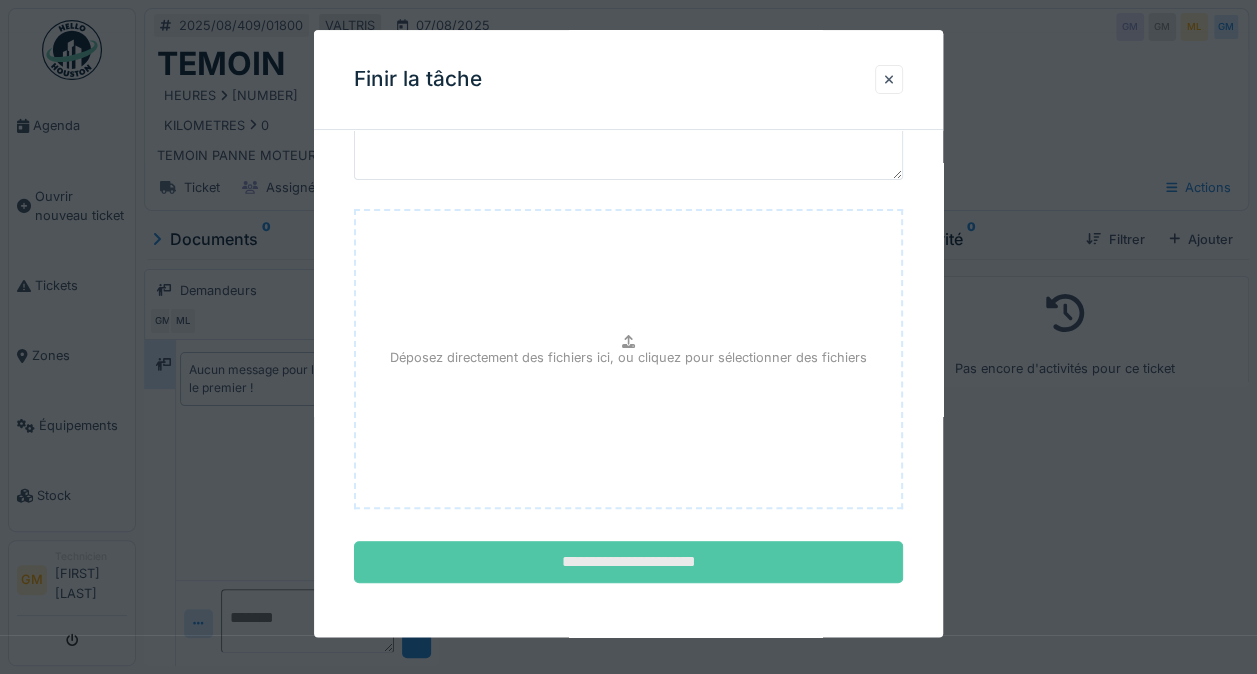 click on "**********" at bounding box center (628, 563) 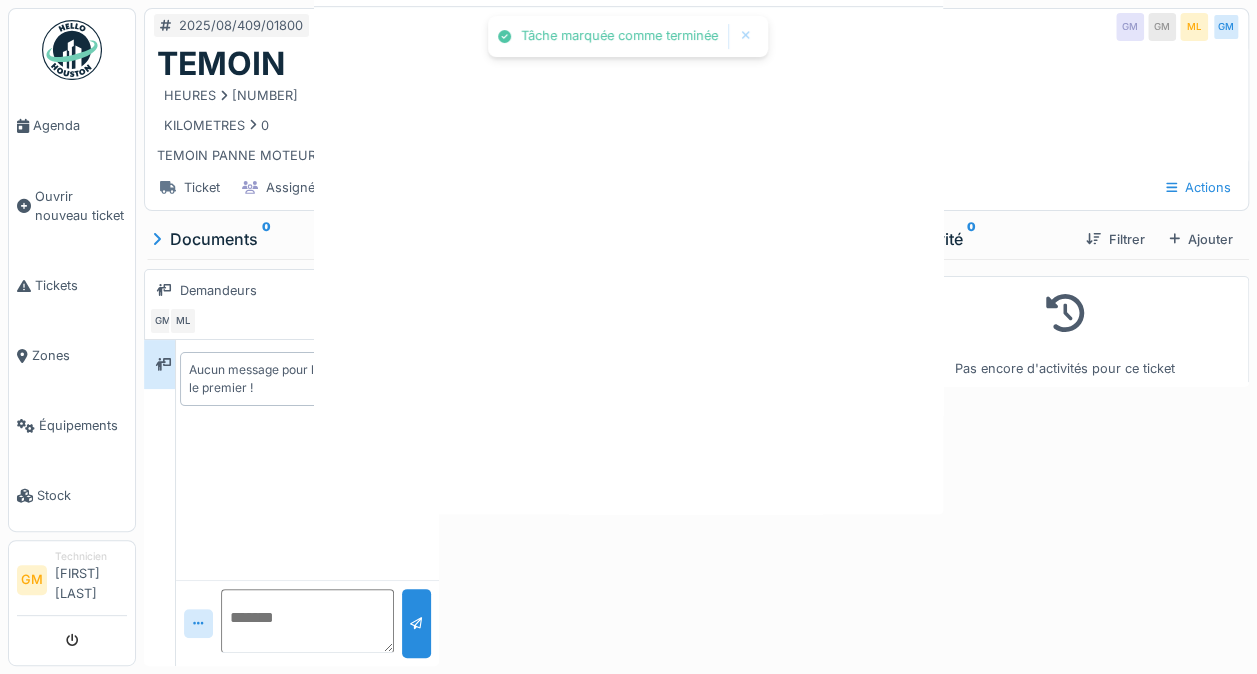 scroll, scrollTop: 0, scrollLeft: 0, axis: both 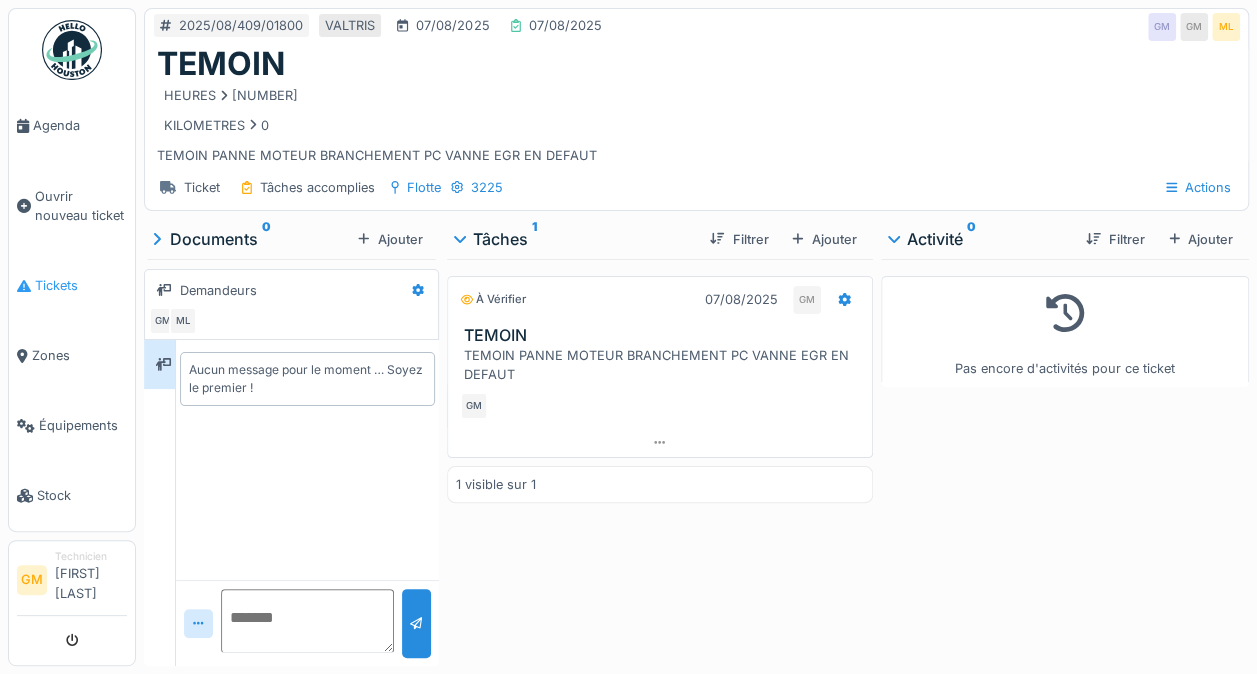 click on "Tickets" at bounding box center [81, 285] 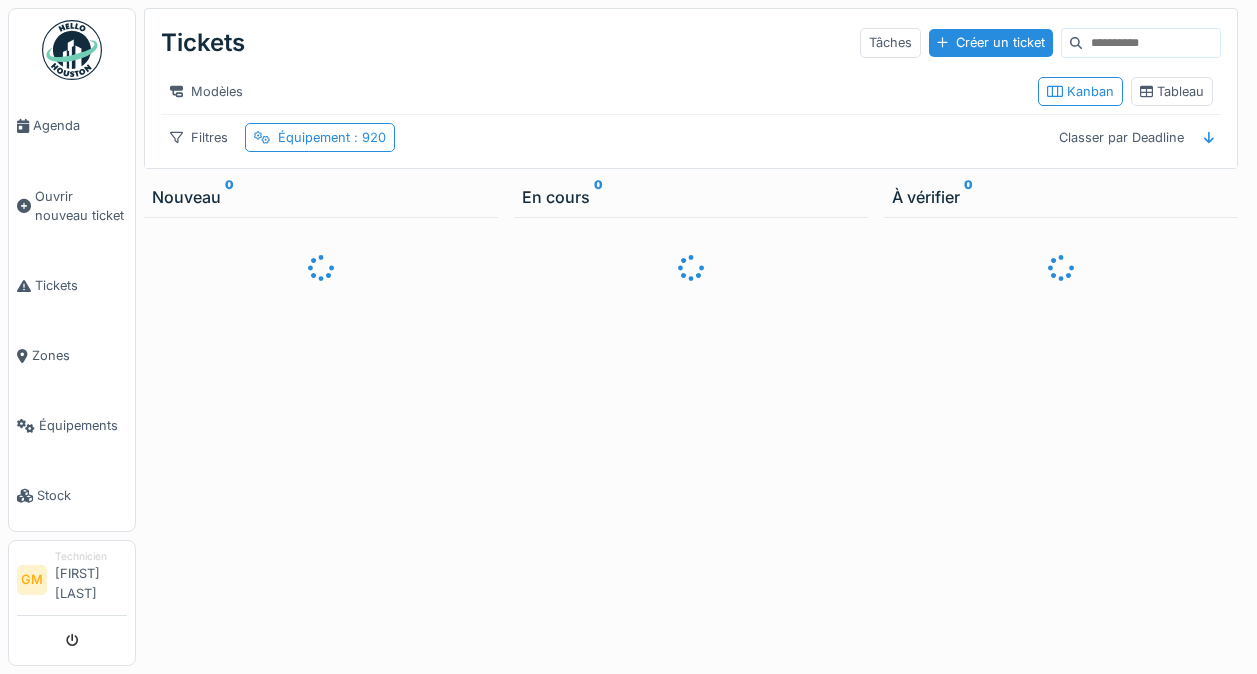 scroll, scrollTop: 0, scrollLeft: 0, axis: both 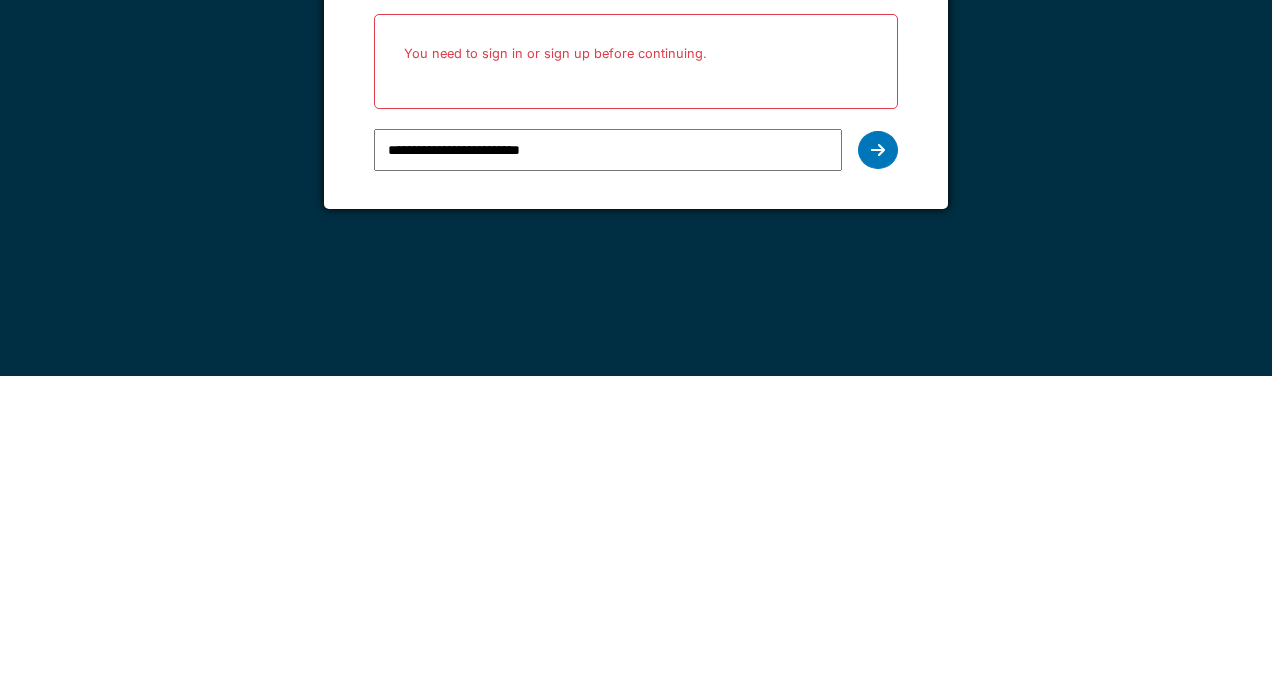 click at bounding box center (878, 448) 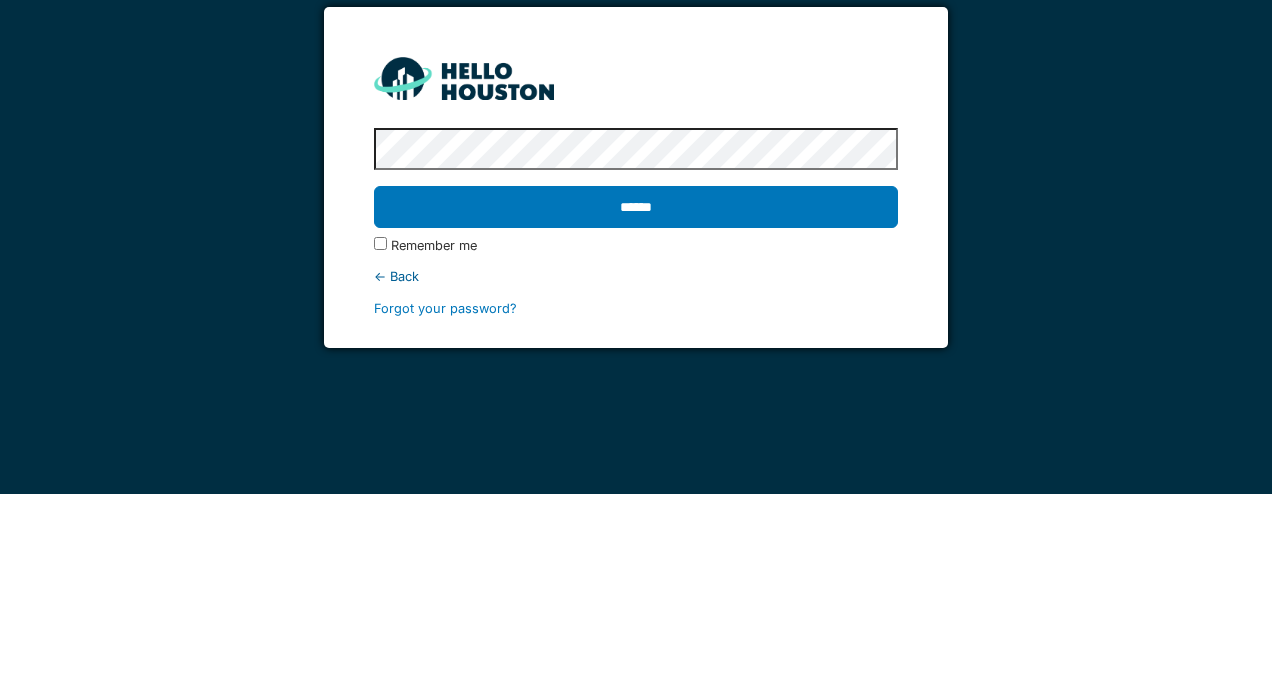 click on "******" at bounding box center (635, 387) 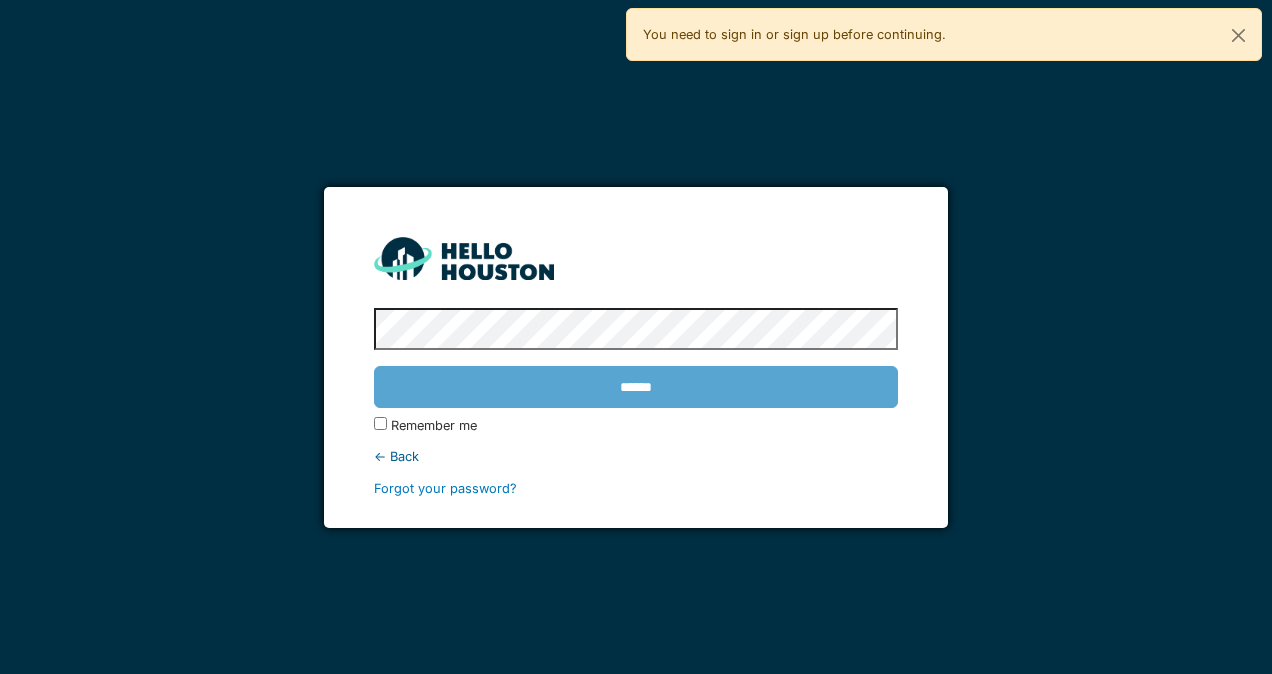 click on "******" at bounding box center [635, 387] 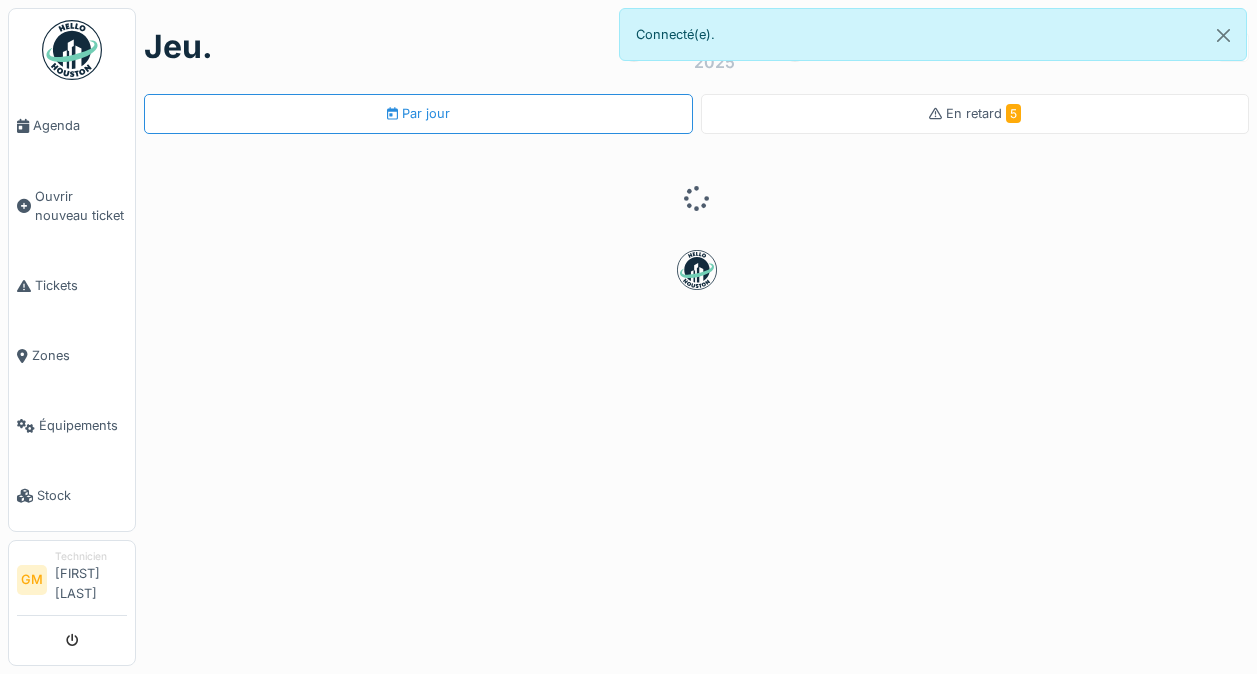 scroll, scrollTop: 0, scrollLeft: 0, axis: both 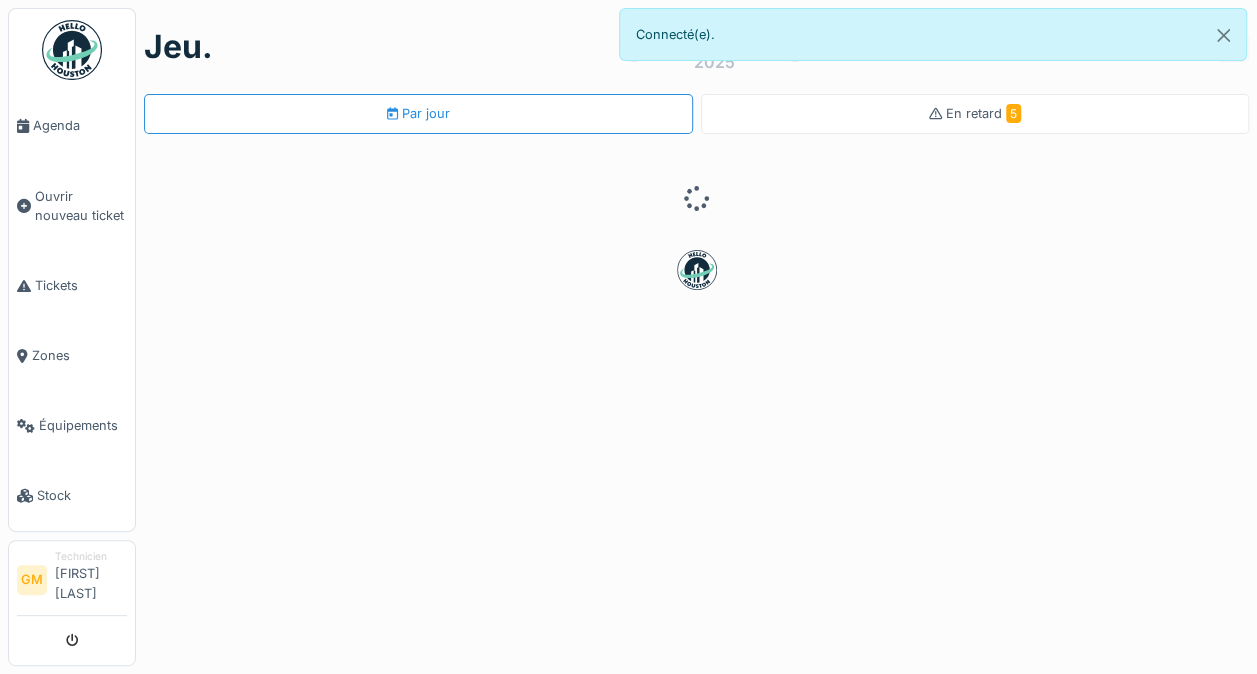 click on "Ouvrir nouveau ticket" at bounding box center (81, 206) 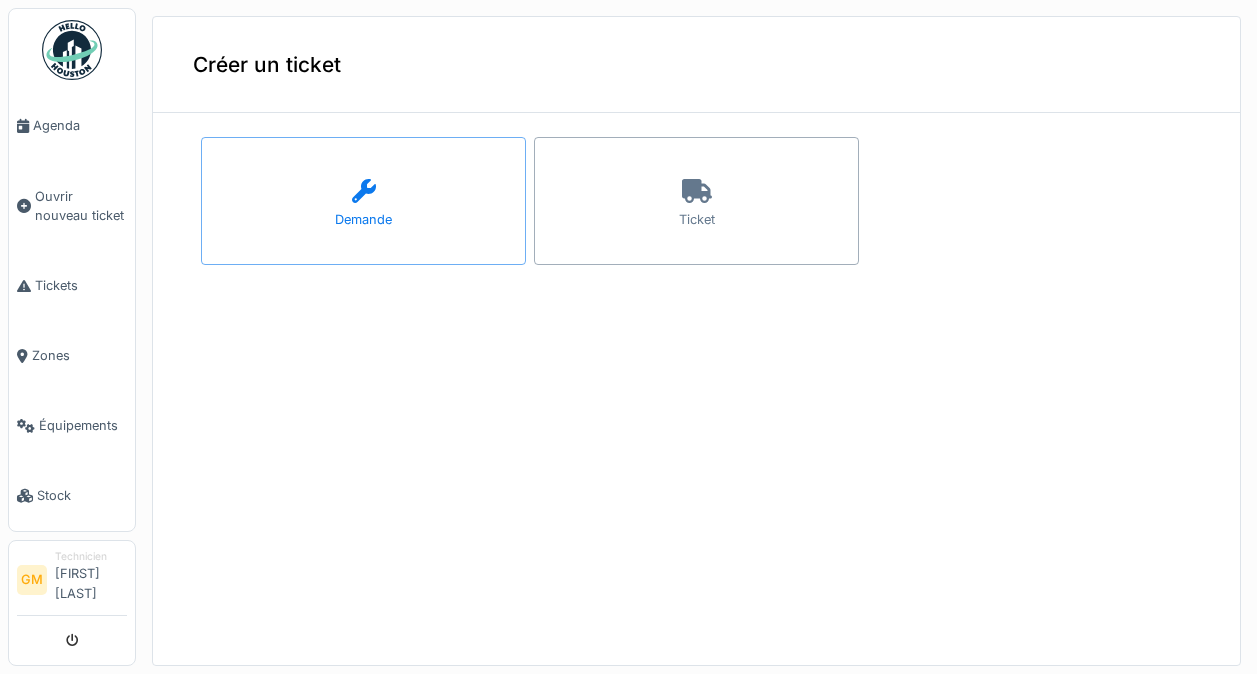 scroll, scrollTop: 0, scrollLeft: 0, axis: both 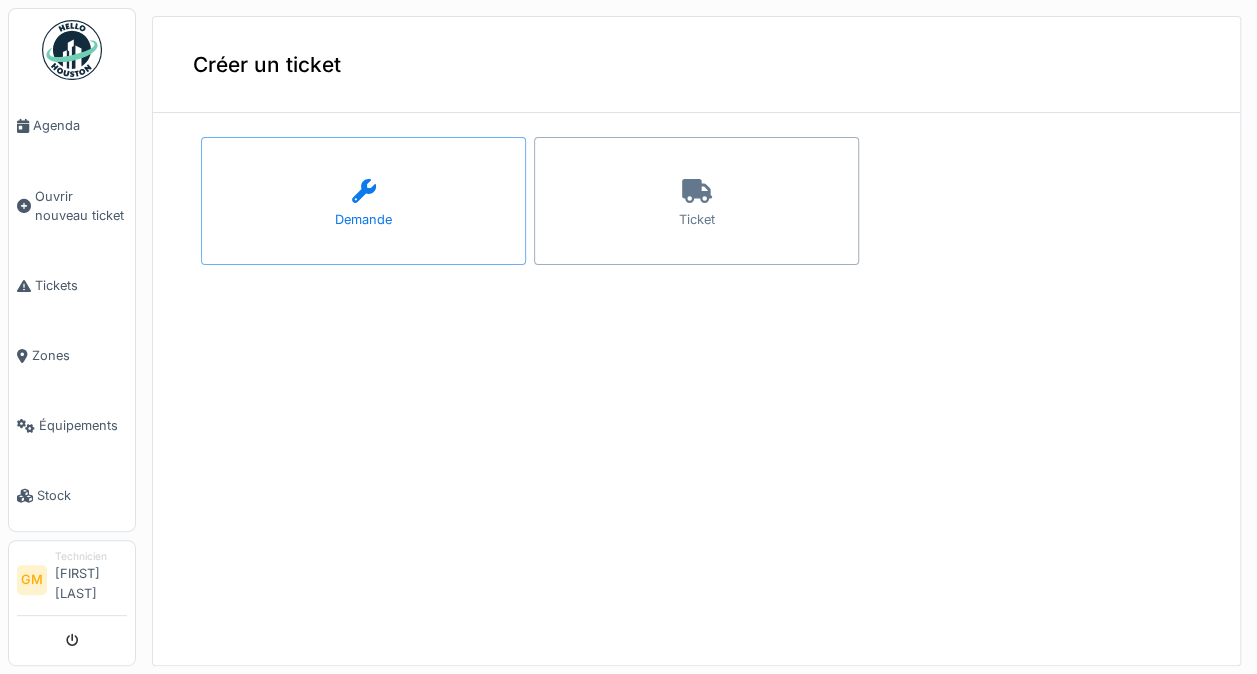 click on "Ticket" at bounding box center (696, 201) 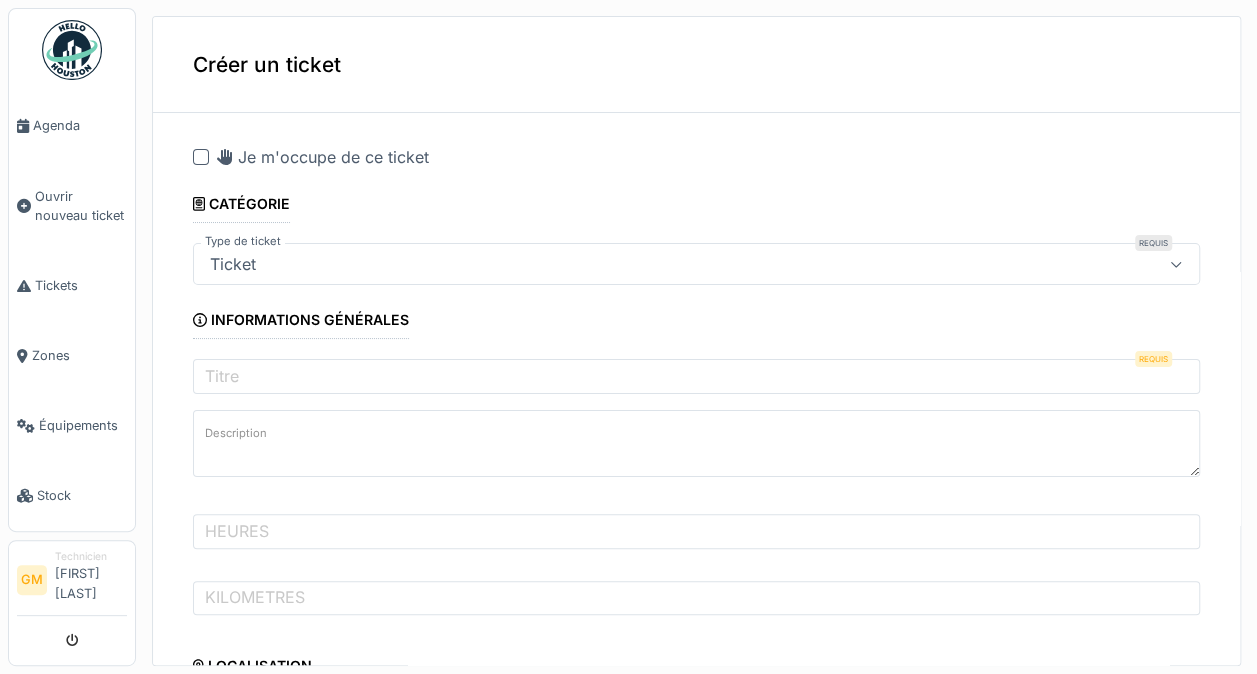 click at bounding box center [201, 157] 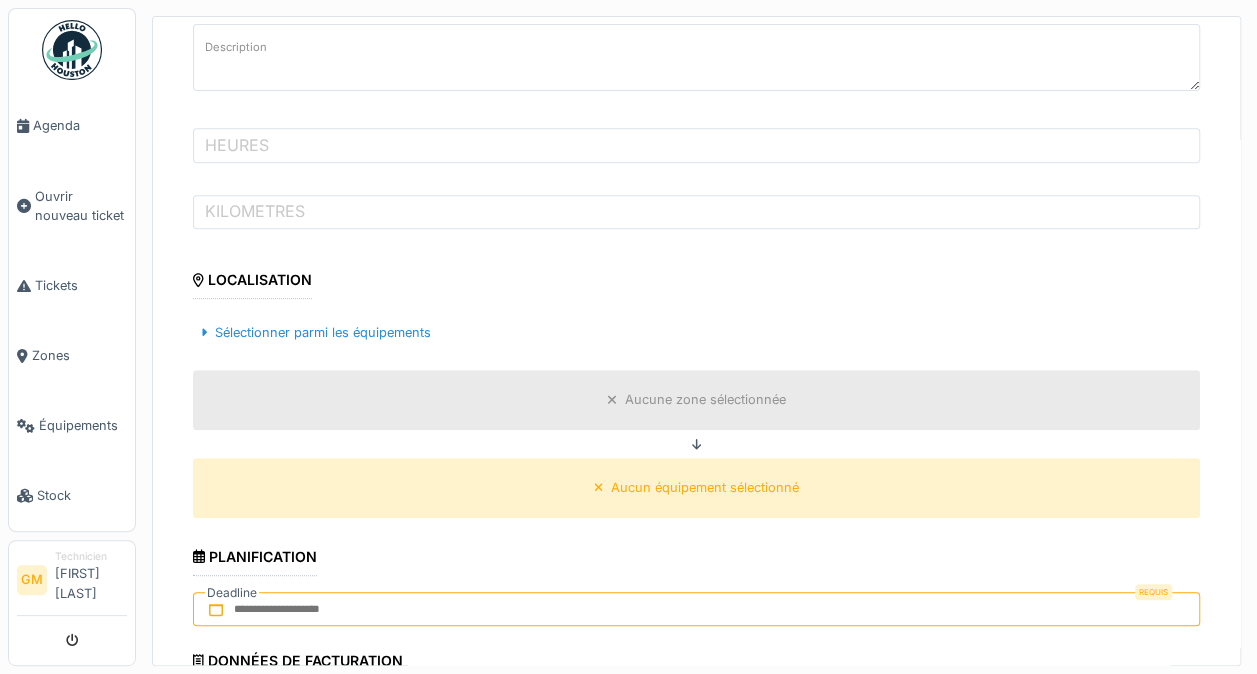 scroll, scrollTop: 381, scrollLeft: 0, axis: vertical 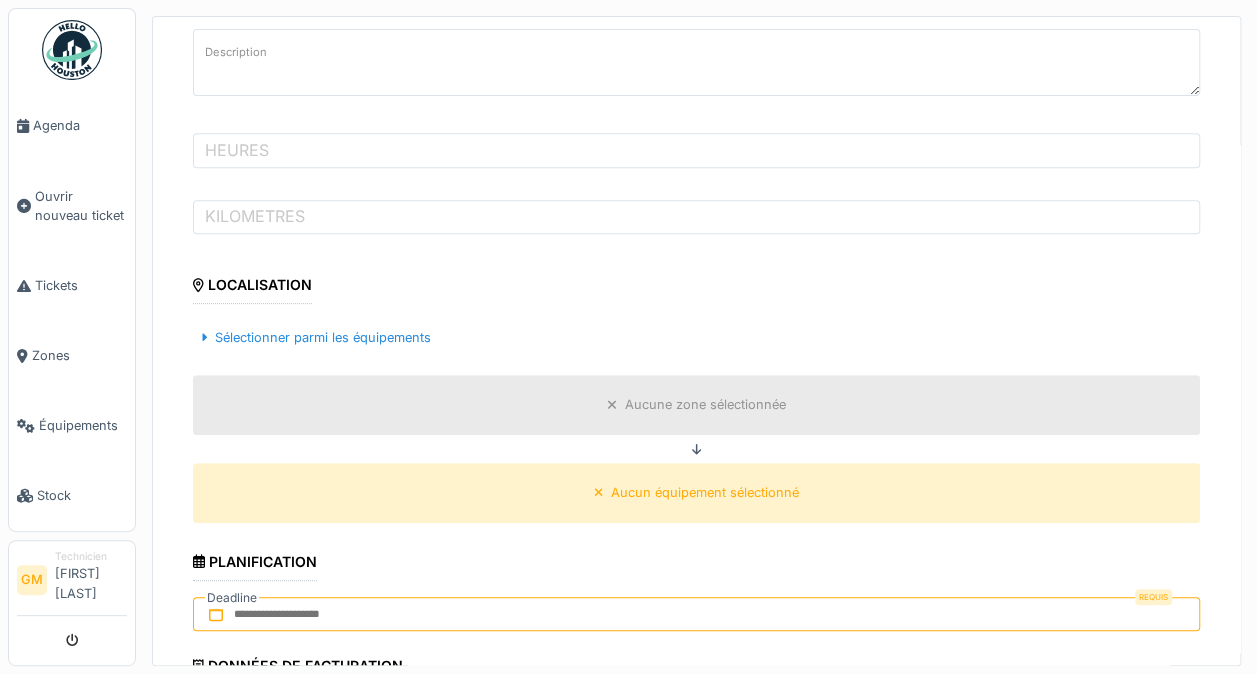 click on "HEURES" at bounding box center (237, 150) 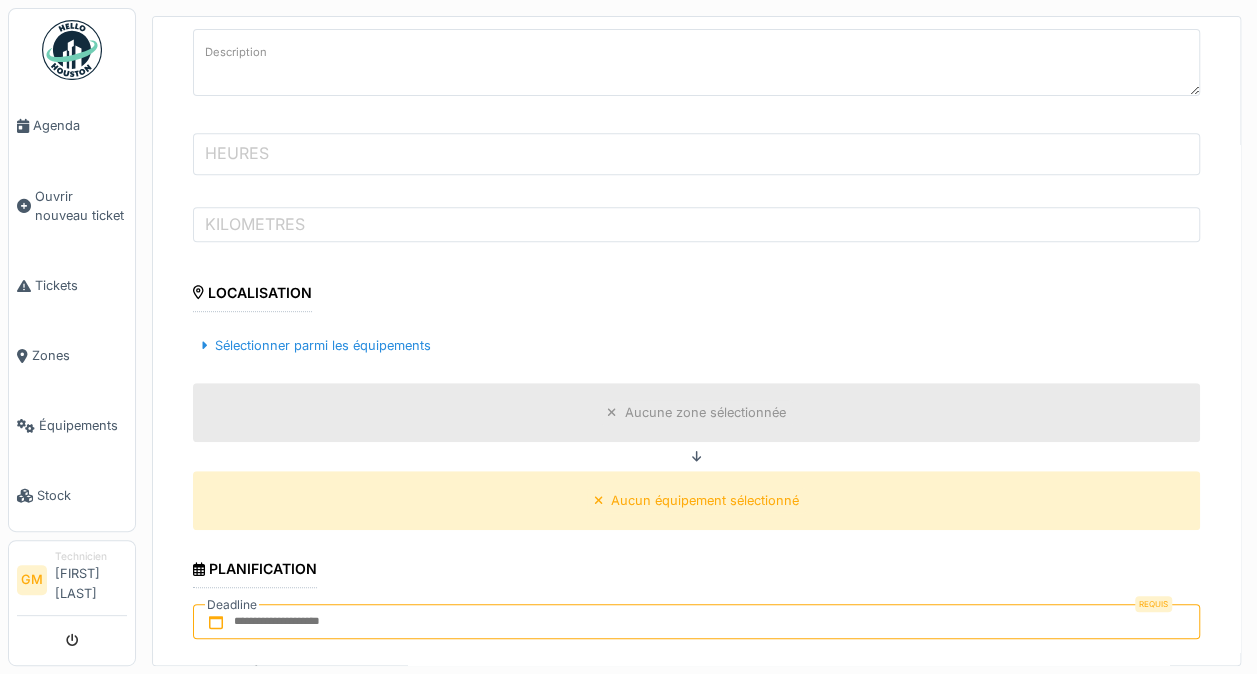 click on "HEURES" at bounding box center (696, 154) 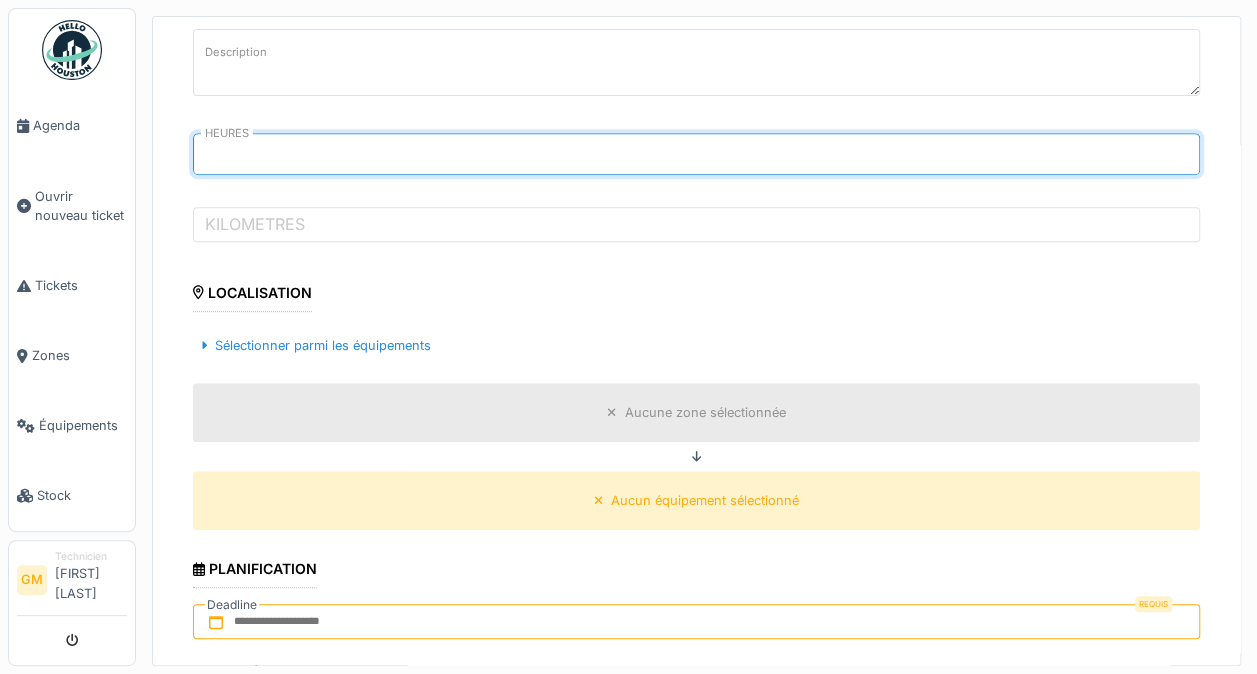 type on "*****" 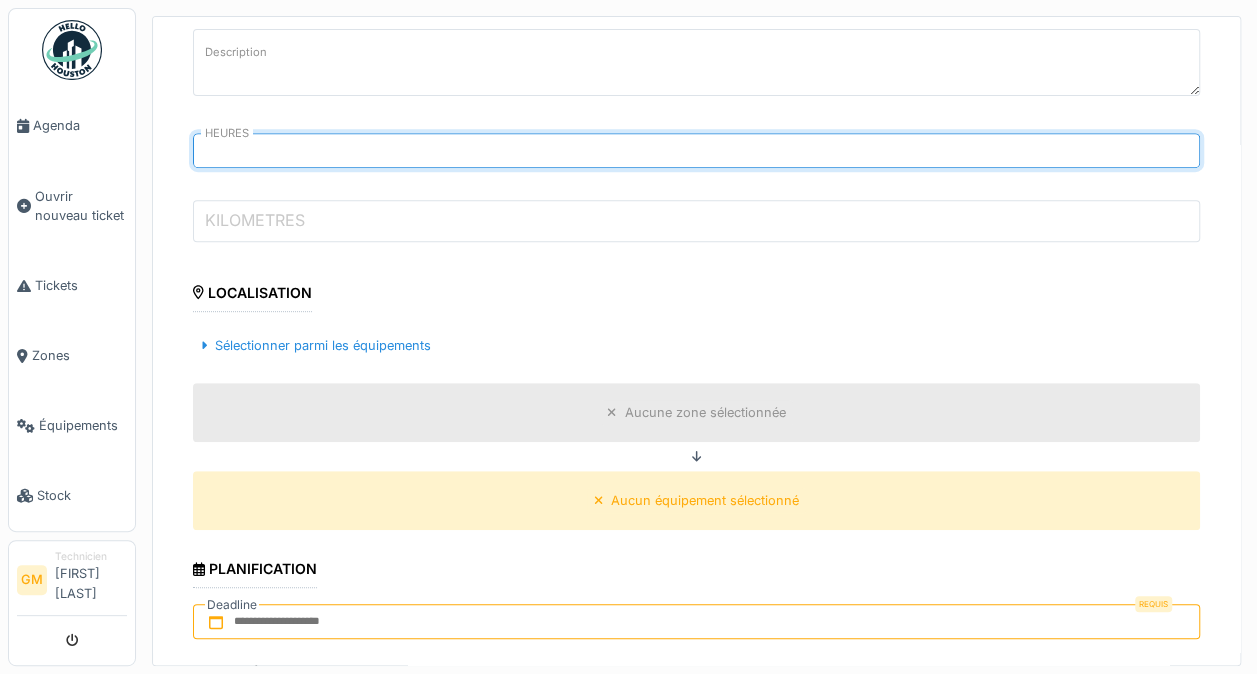 click on "KILOMETRES" at bounding box center (696, 221) 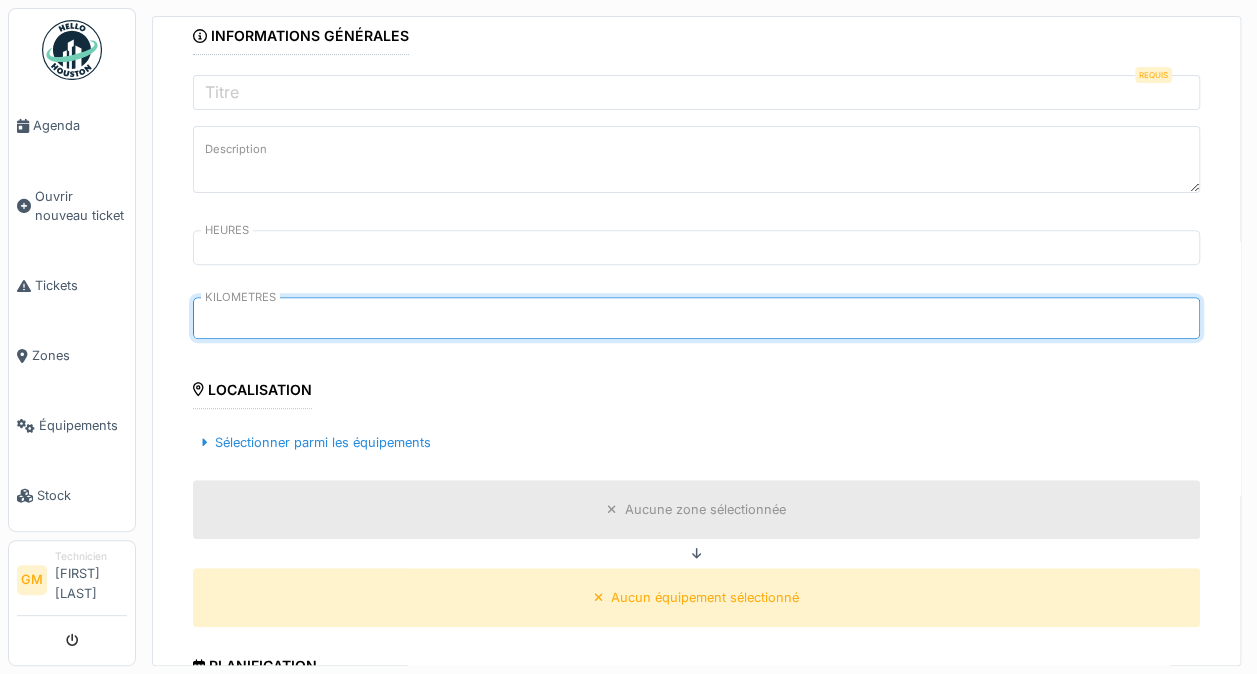 scroll, scrollTop: 284, scrollLeft: 0, axis: vertical 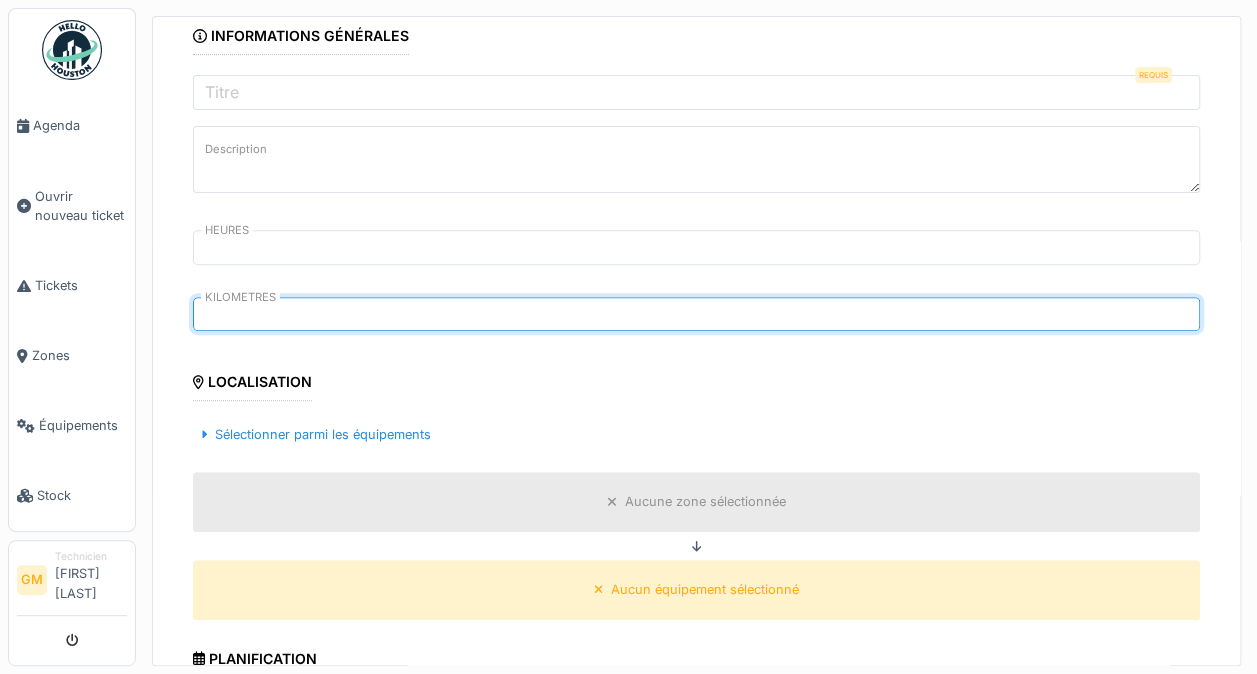 click on "Titre" at bounding box center (222, 92) 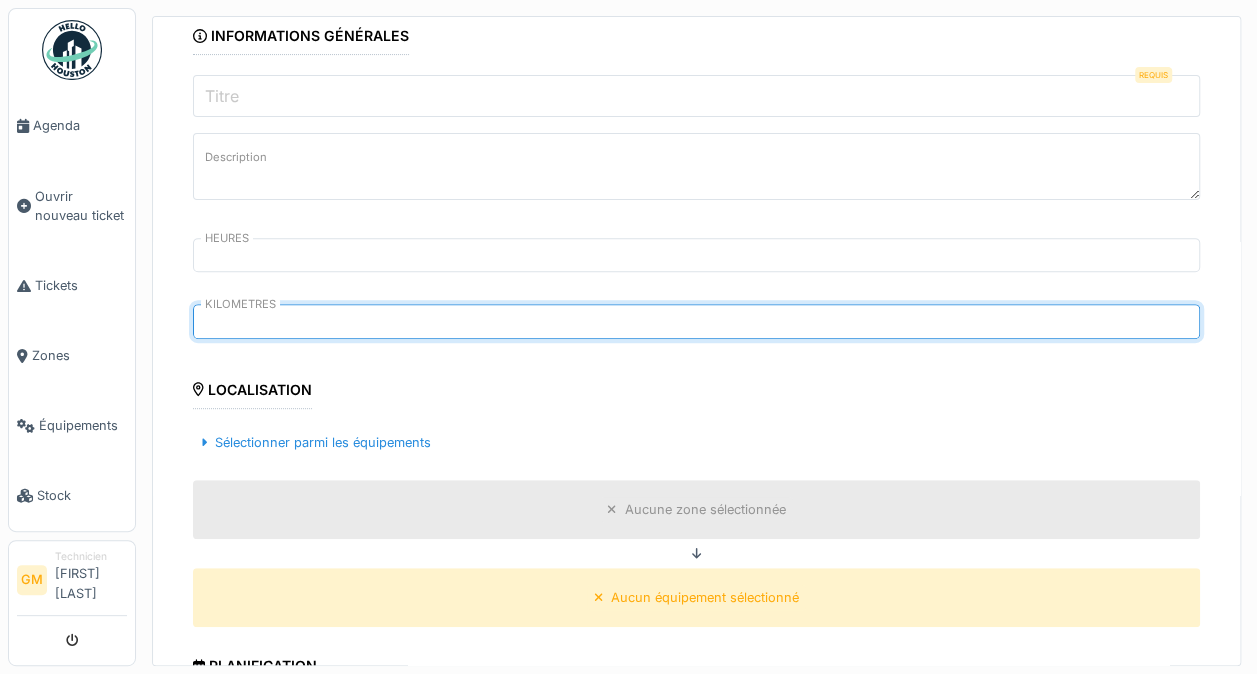click on "Titre" at bounding box center [696, 96] 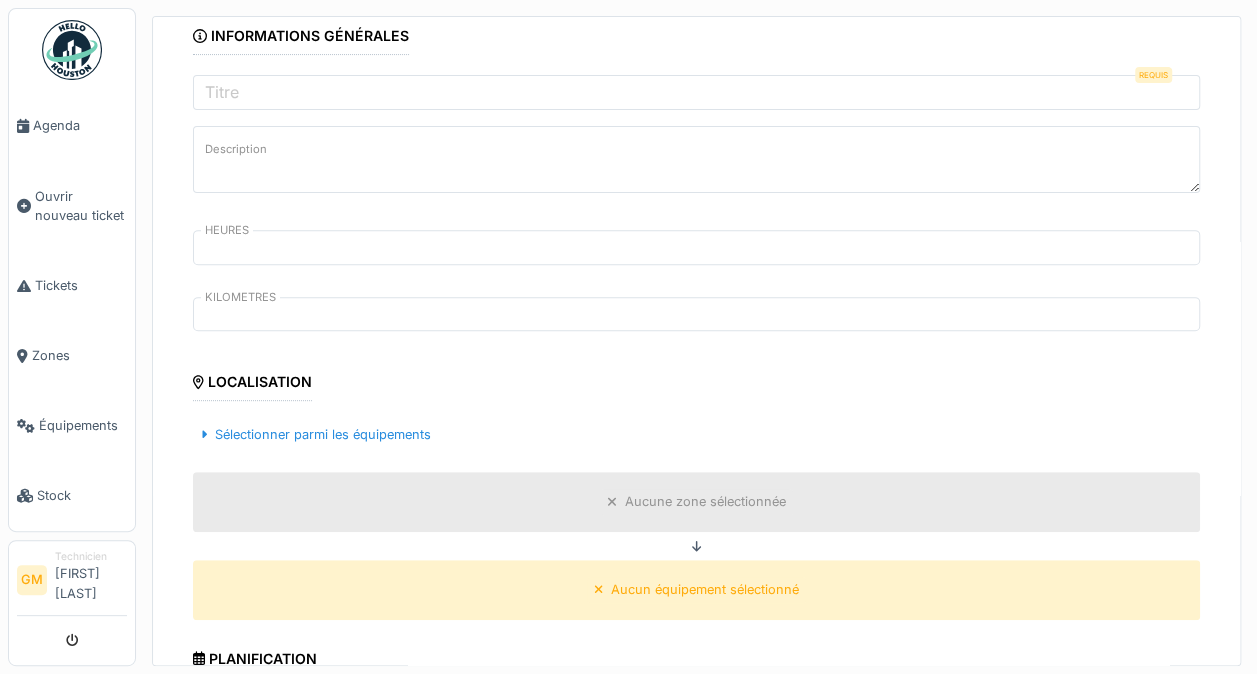click on "Titre" at bounding box center [222, 92] 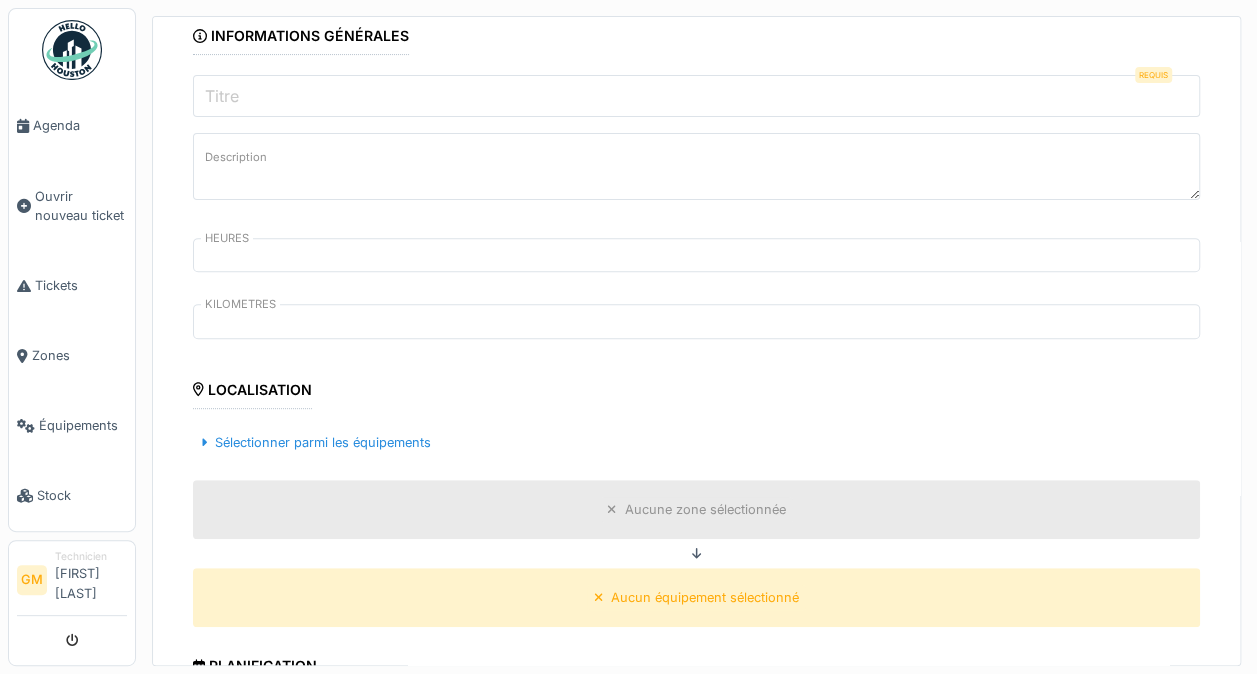click on "Titre" at bounding box center (696, 96) 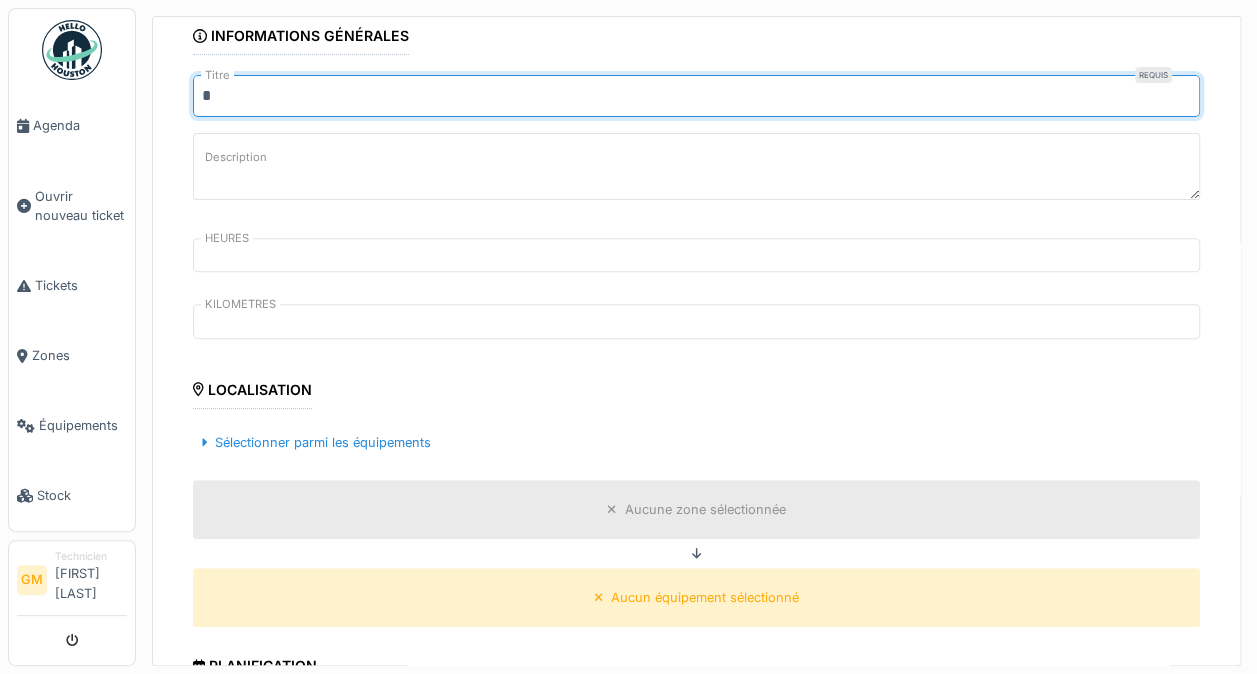 type on "*********" 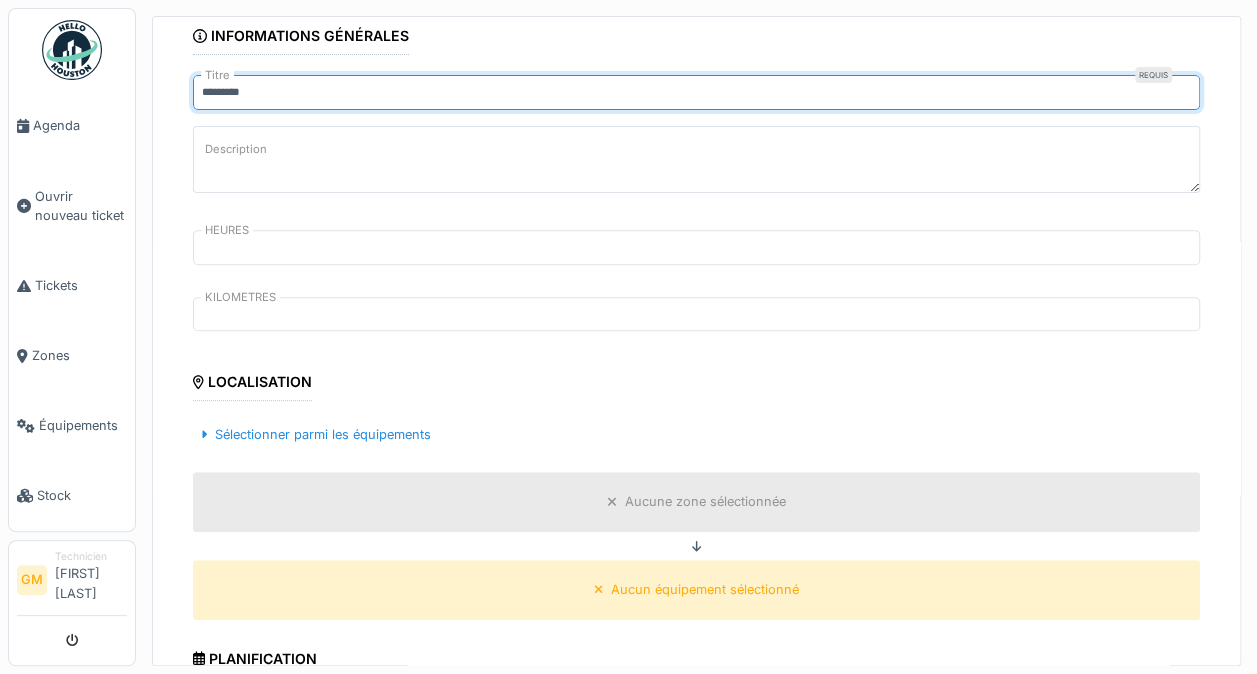 click on "Description" at bounding box center [236, 149] 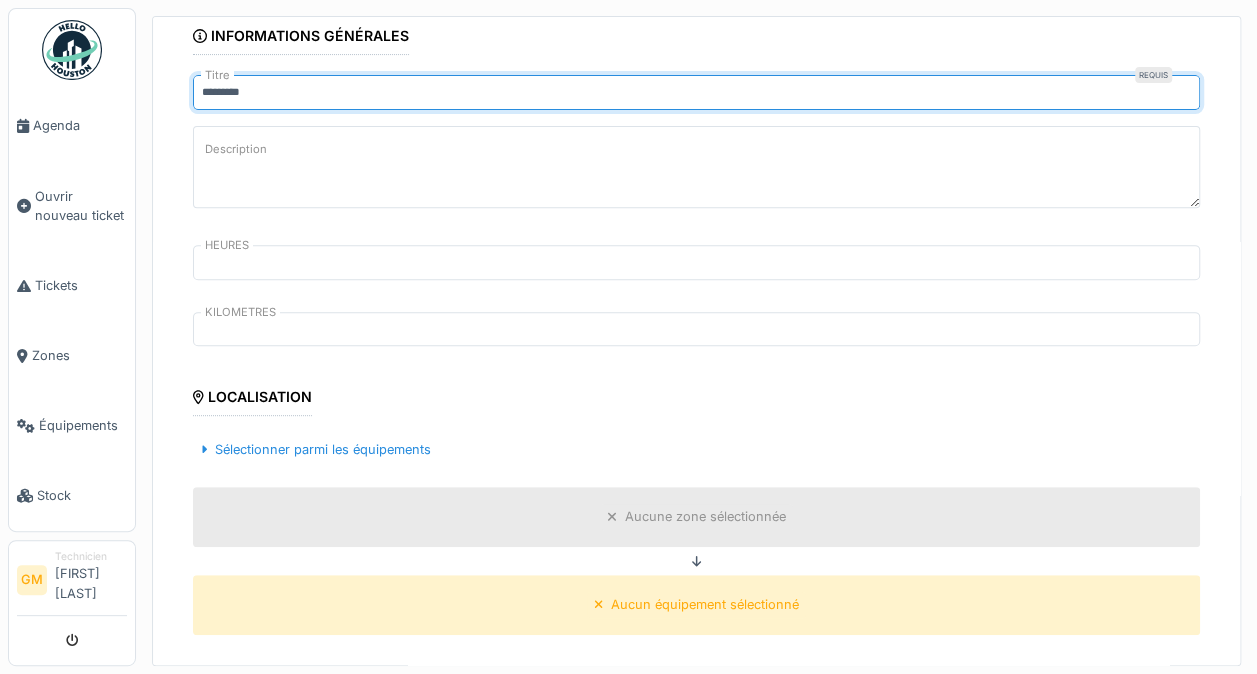 click on "Description" at bounding box center [696, 167] 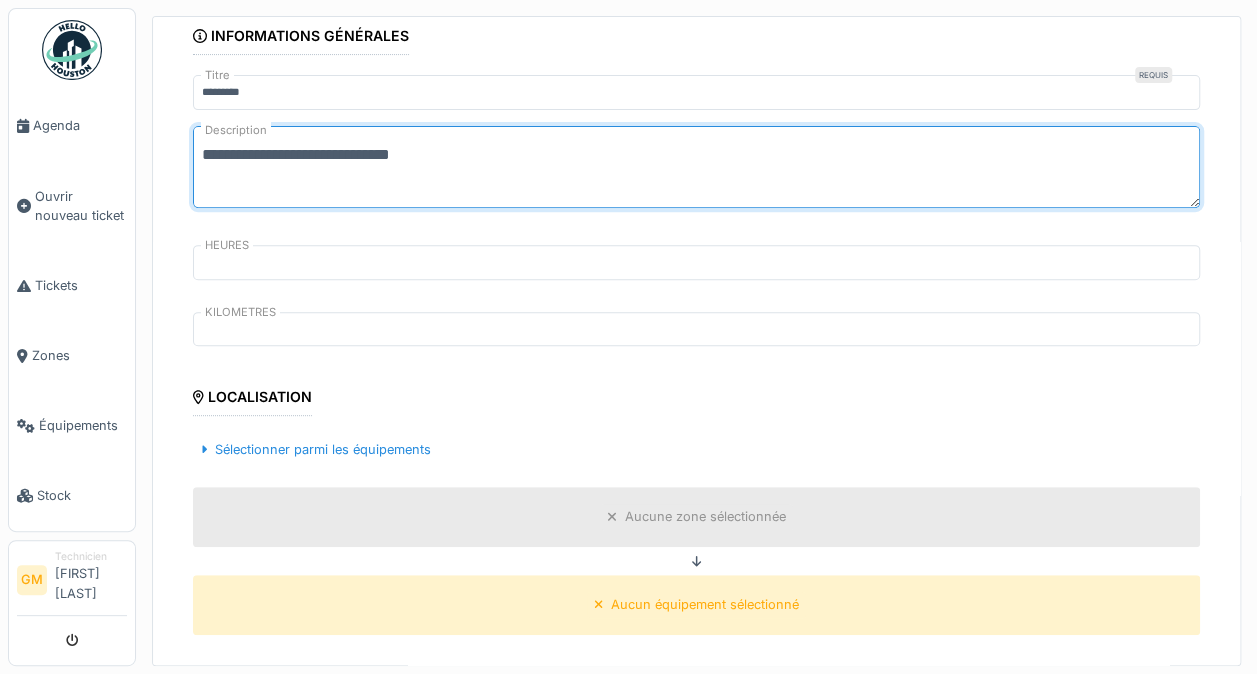 click on "**********" at bounding box center (696, 167) 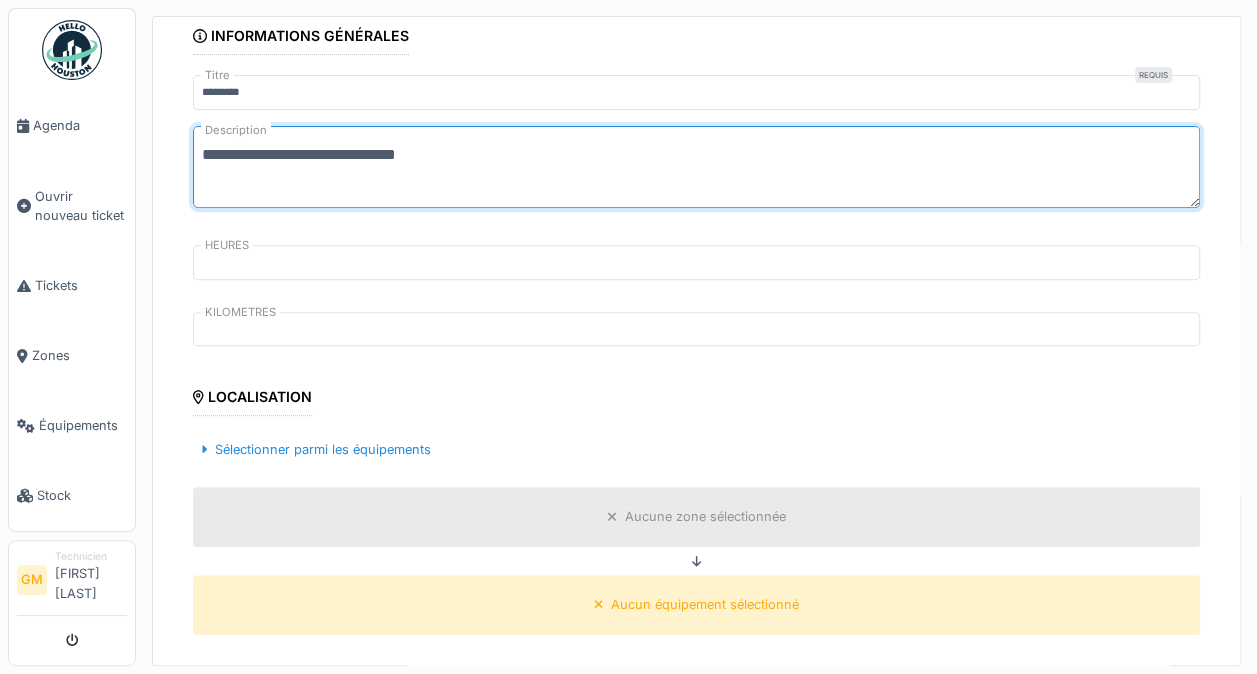 click on "**********" at bounding box center (696, 167) 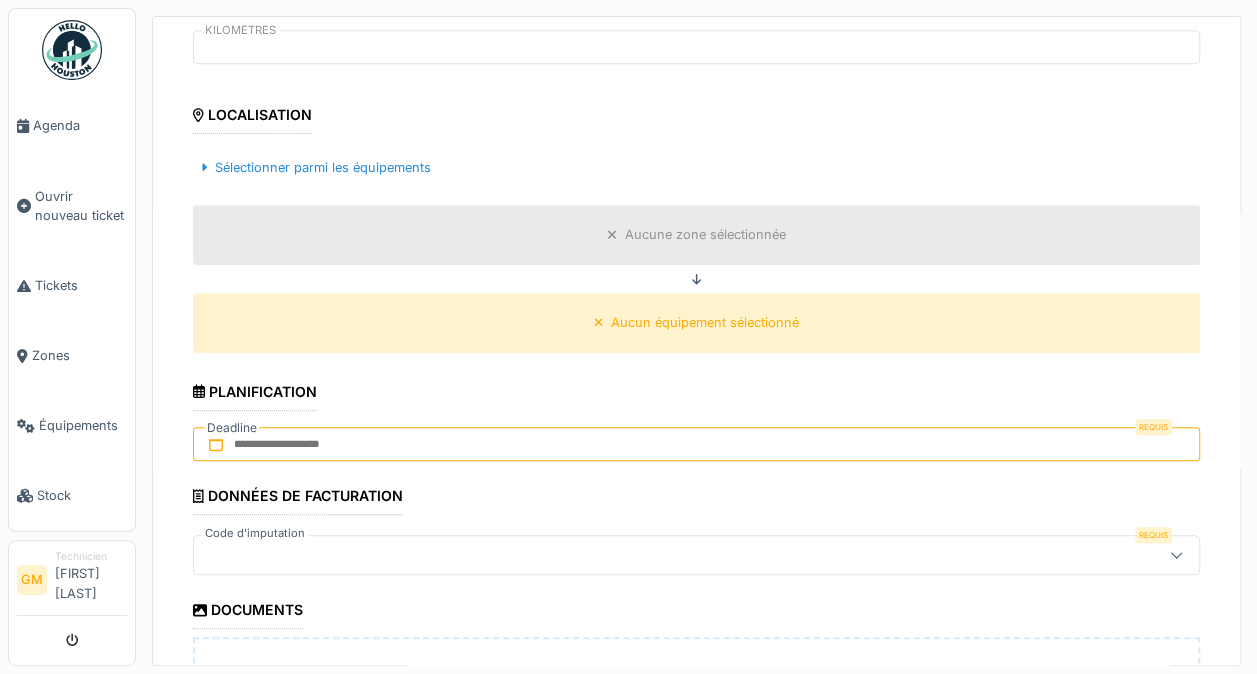 scroll, scrollTop: 571, scrollLeft: 0, axis: vertical 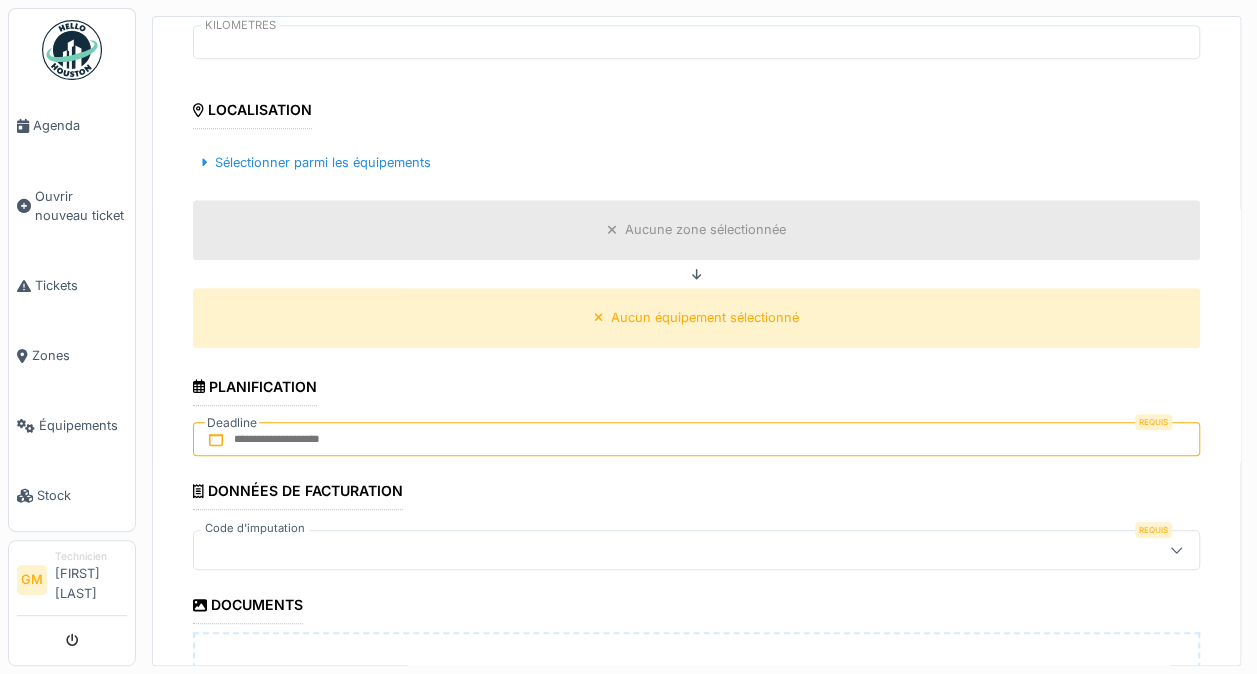type on "**********" 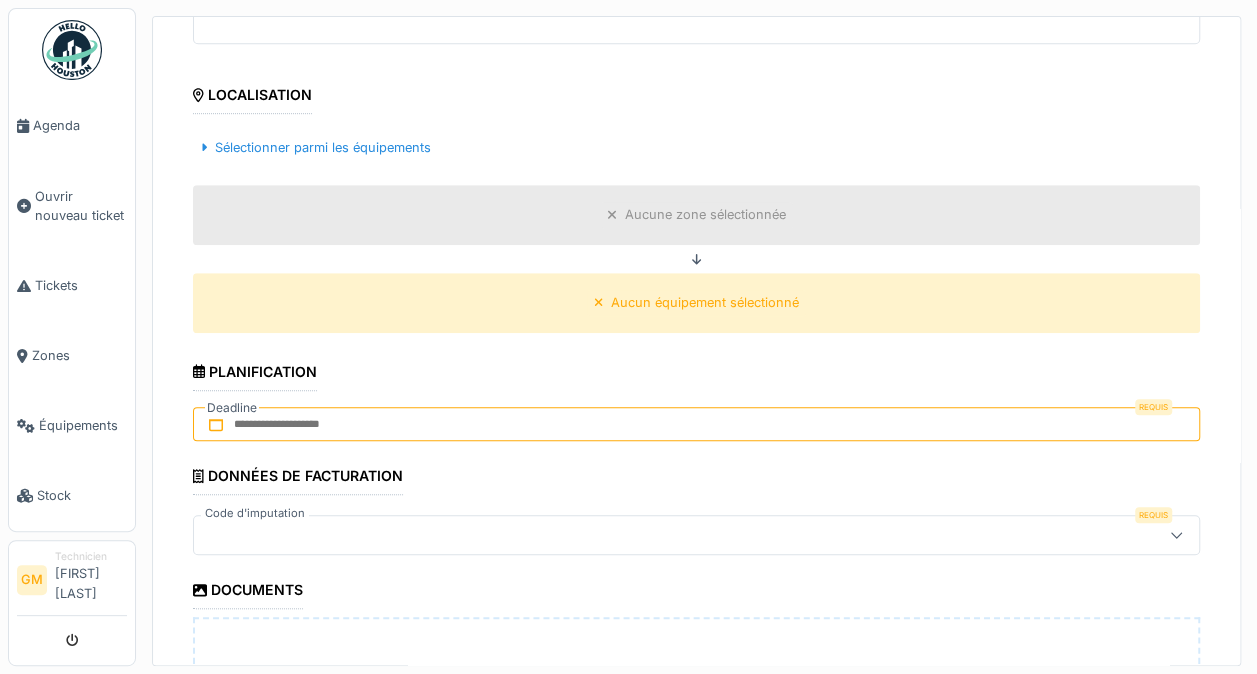 click on "Sélectionner parmi les équipements" at bounding box center [316, 147] 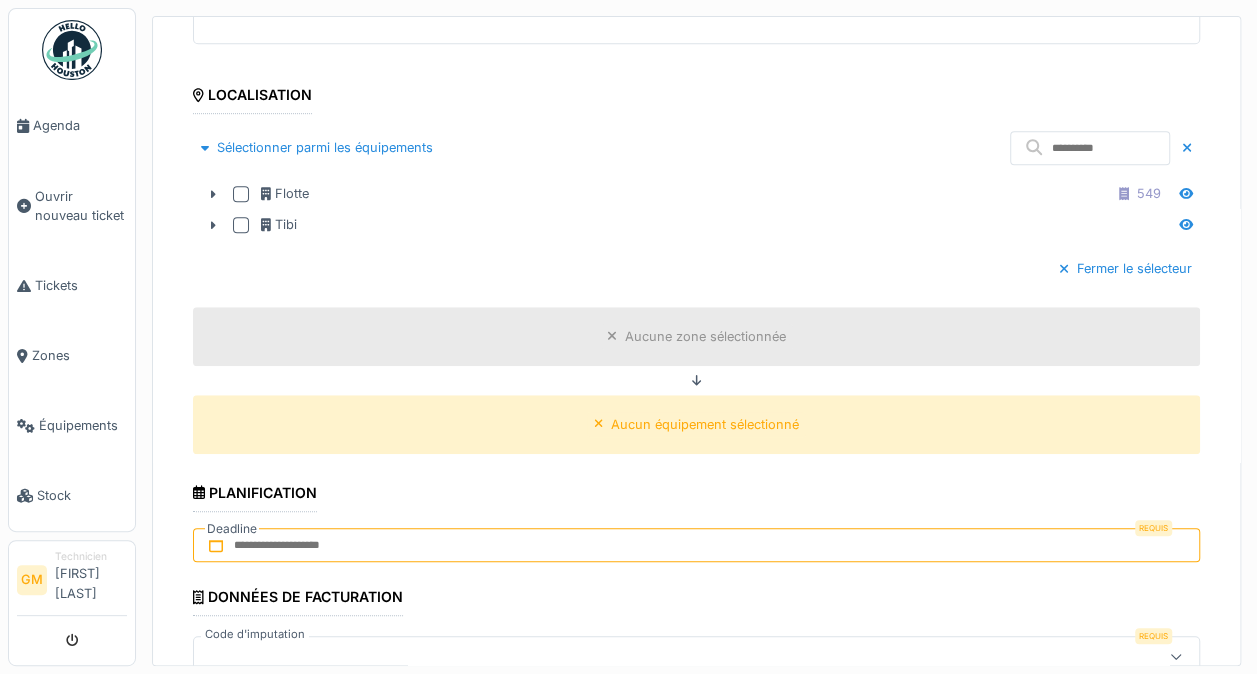 click at bounding box center [241, 194] 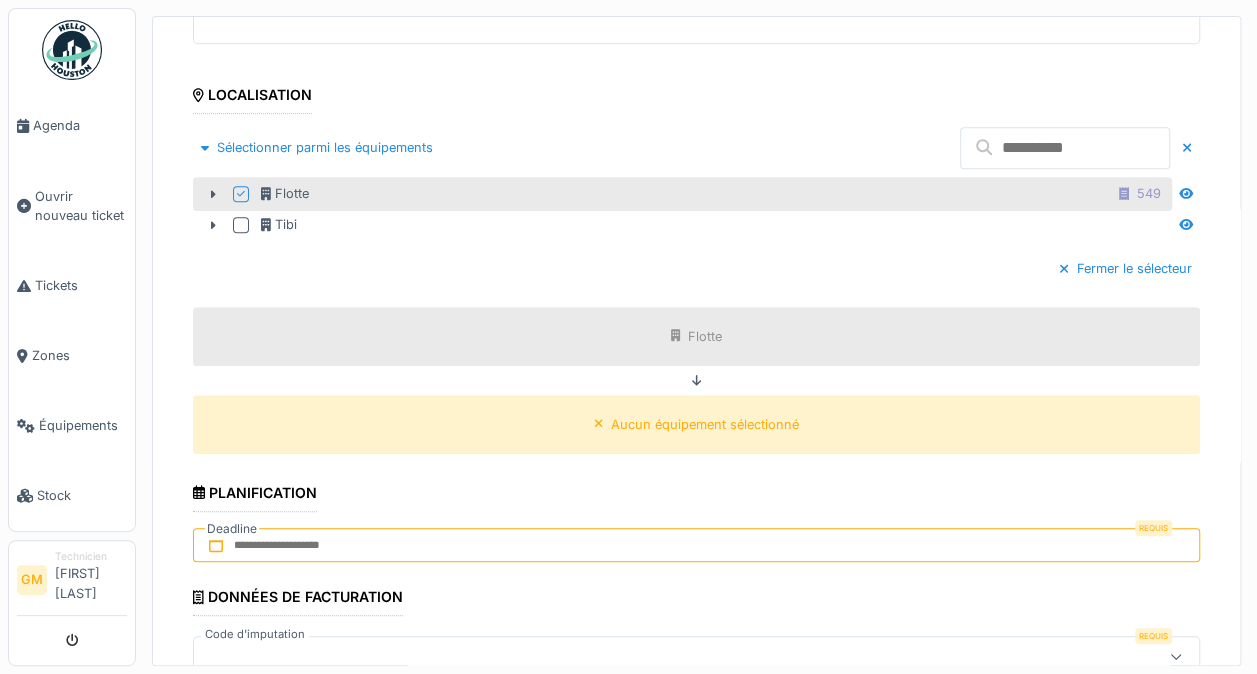 click at bounding box center [1065, 148] 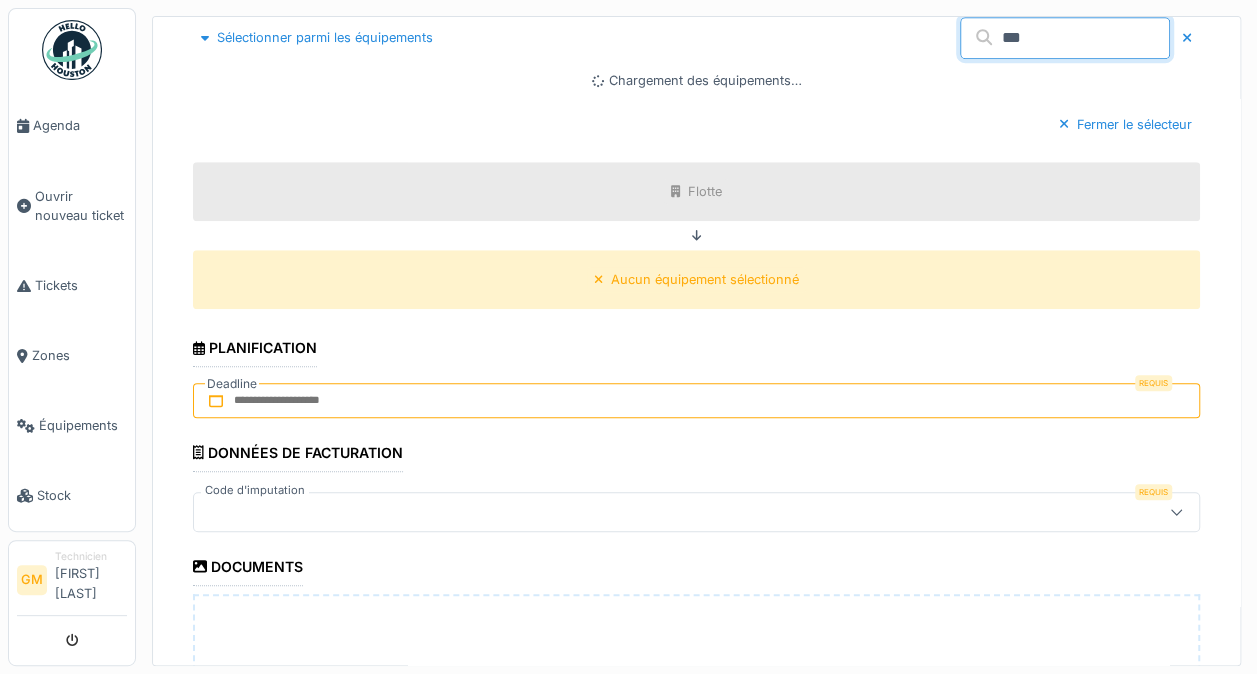 scroll, scrollTop: 687, scrollLeft: 0, axis: vertical 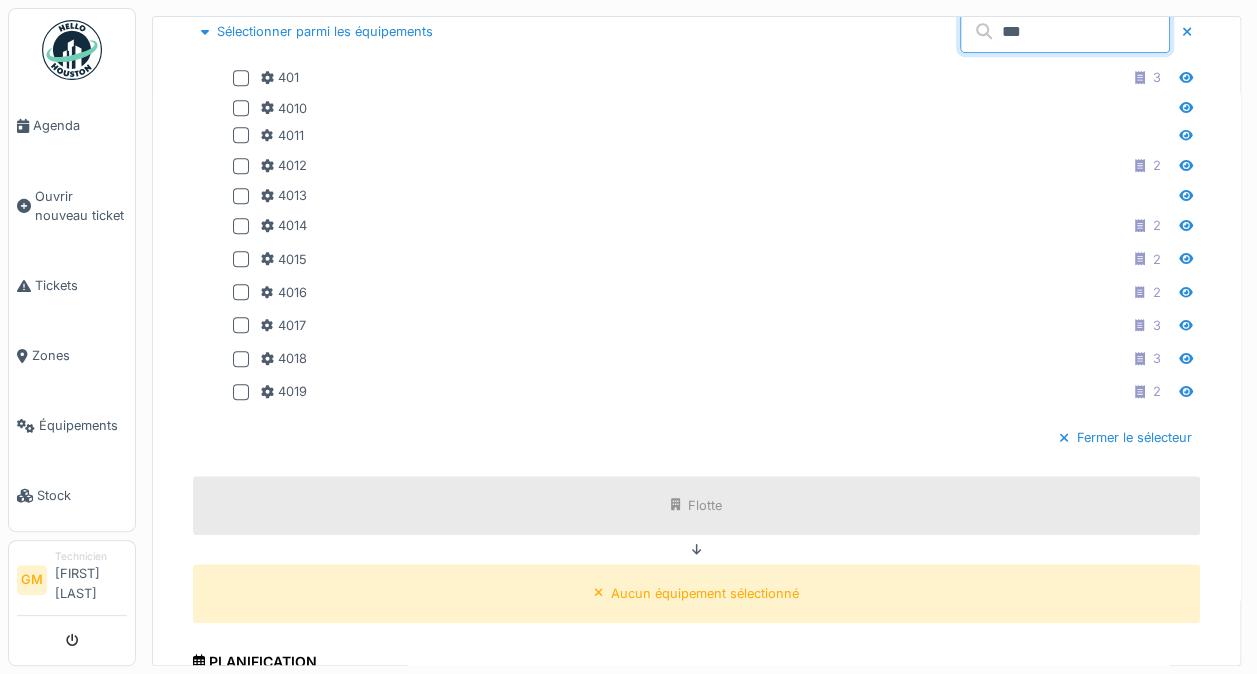 type on "***" 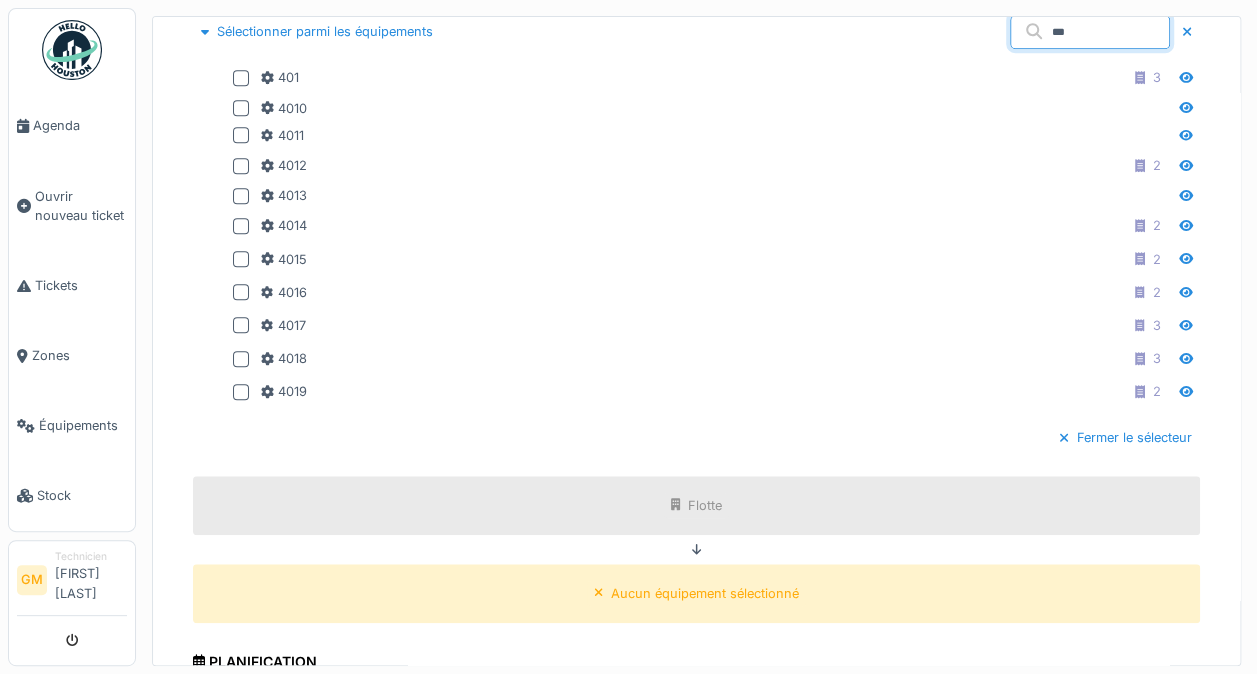 click at bounding box center [241, 78] 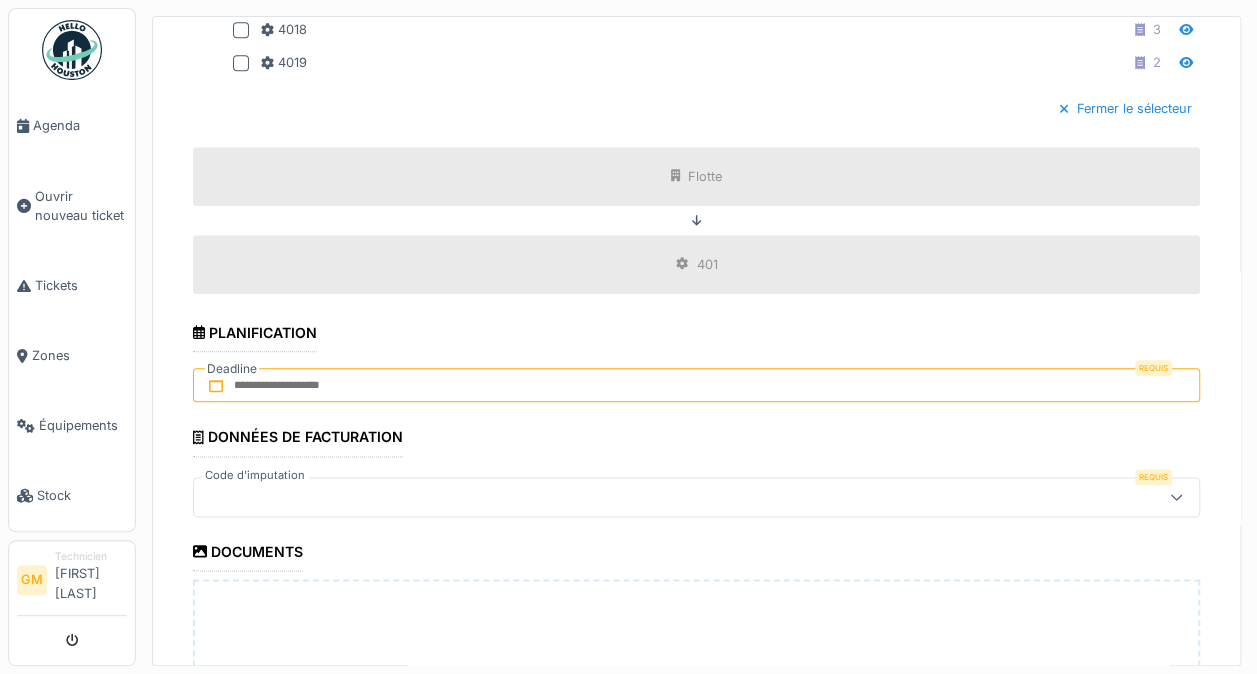 scroll, scrollTop: 1084, scrollLeft: 0, axis: vertical 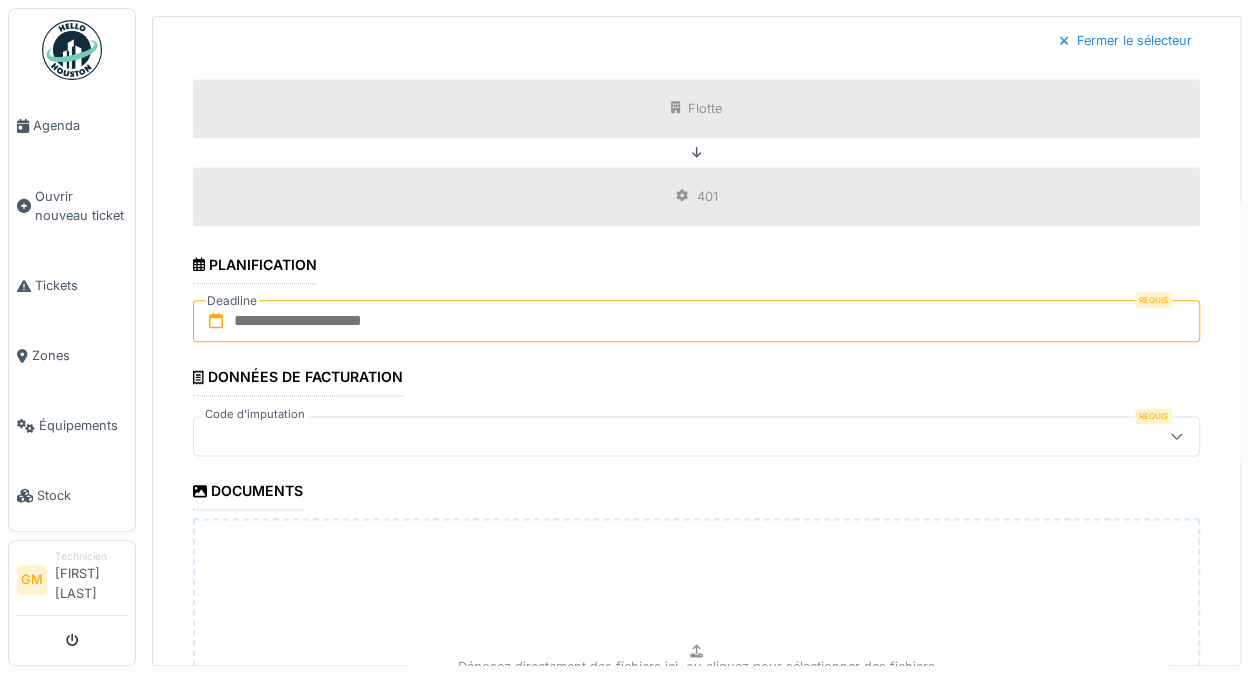 click at bounding box center (696, 321) 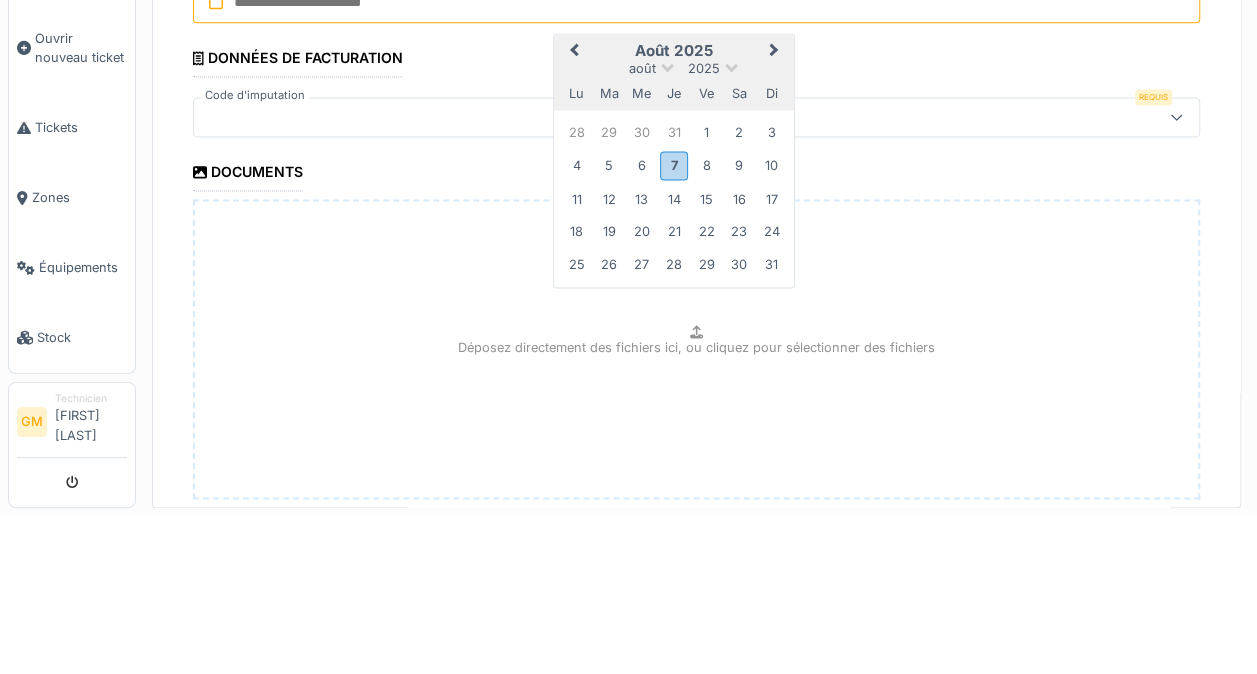 scroll, scrollTop: 1246, scrollLeft: 0, axis: vertical 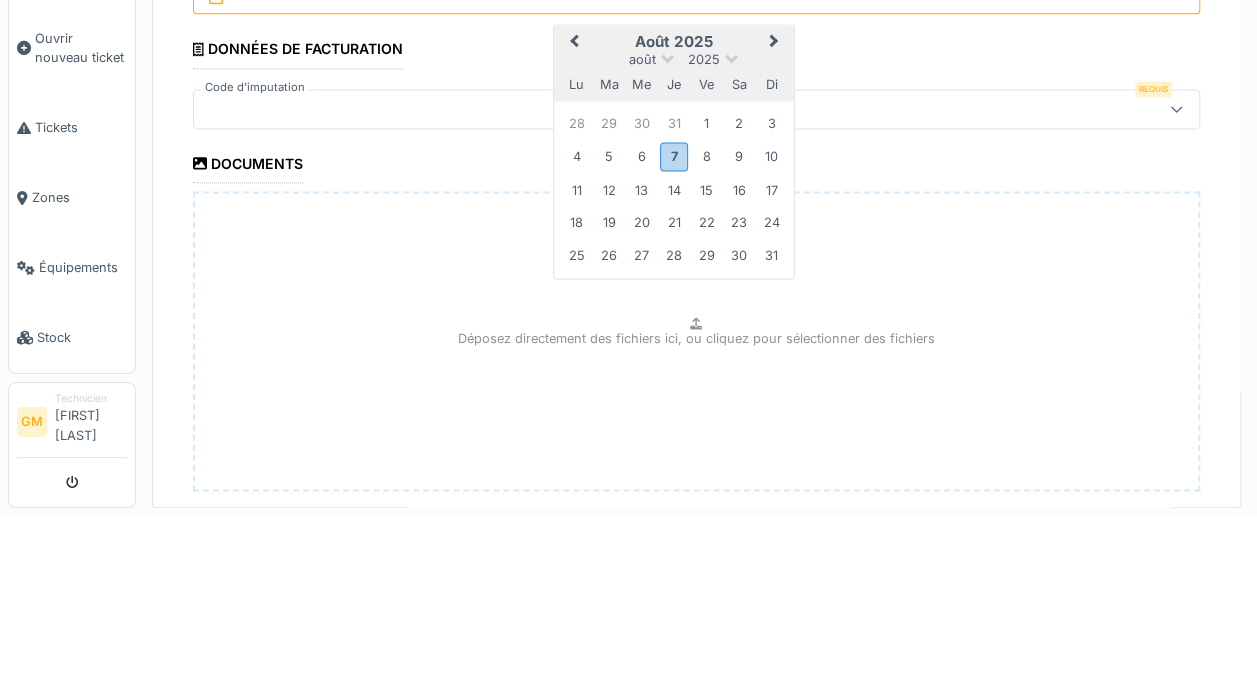click on "7" at bounding box center (673, 315) 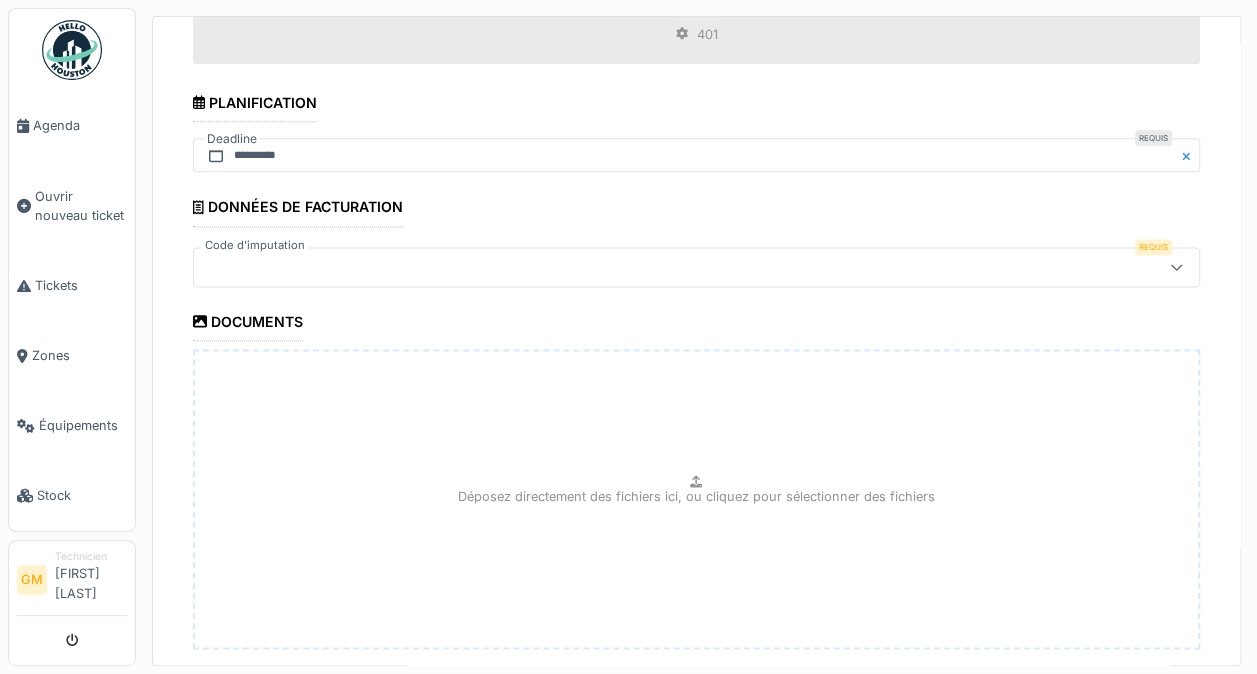 click at bounding box center [646, 267] 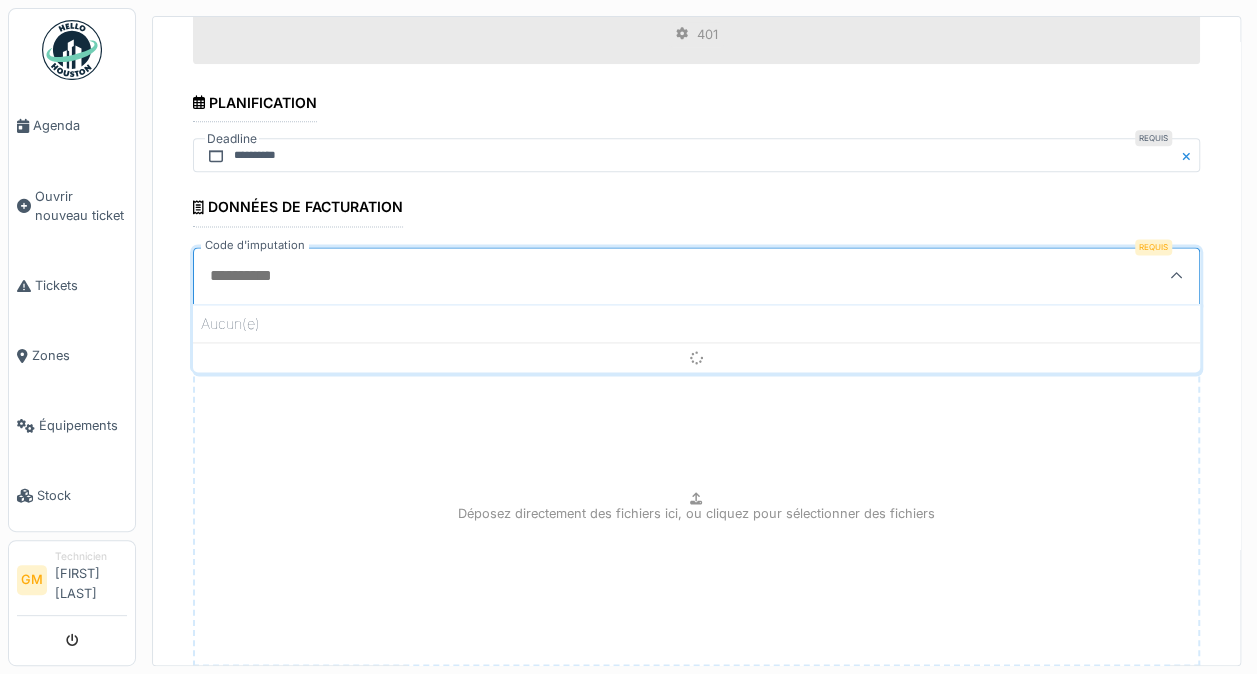 scroll, scrollTop: 4, scrollLeft: 0, axis: vertical 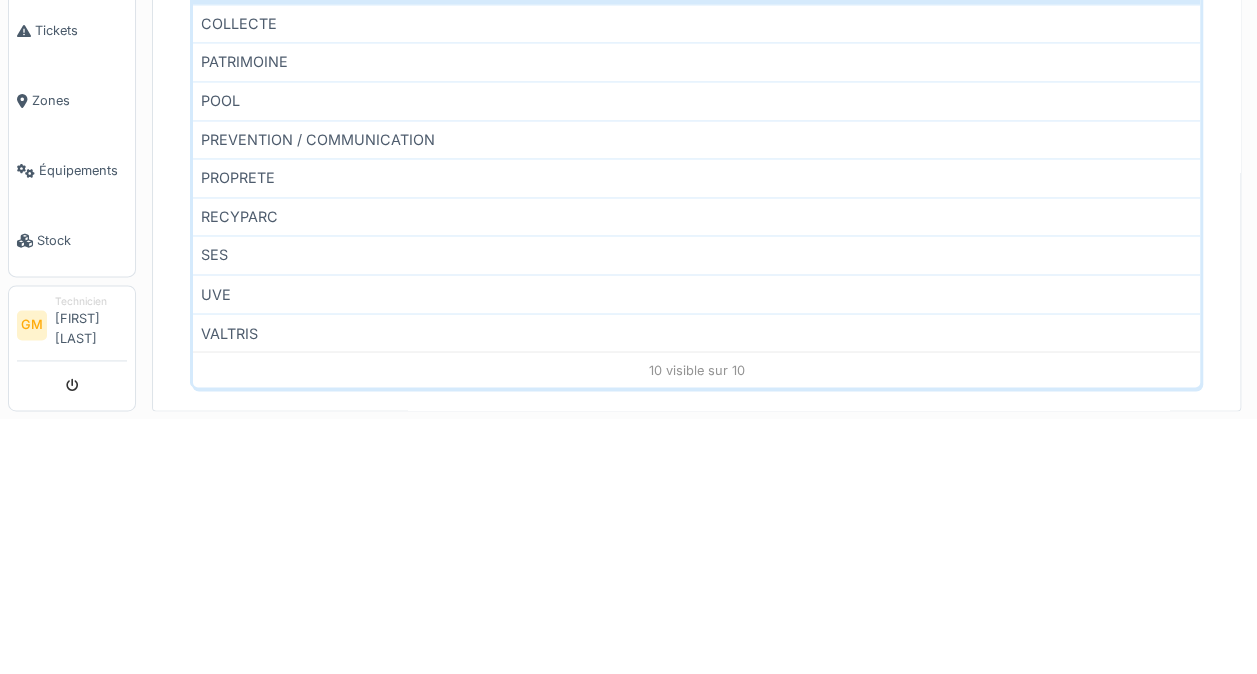 click on "PROPRETE" at bounding box center (696, 432) 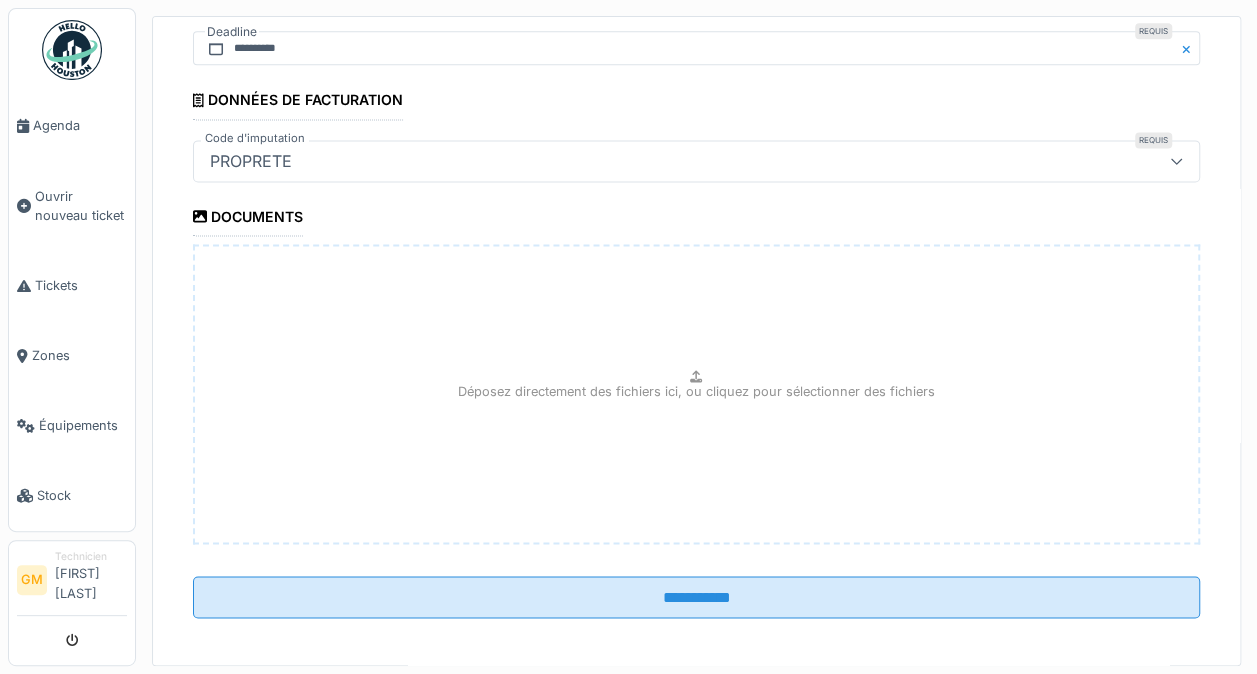 click on "**********" at bounding box center (696, -296) 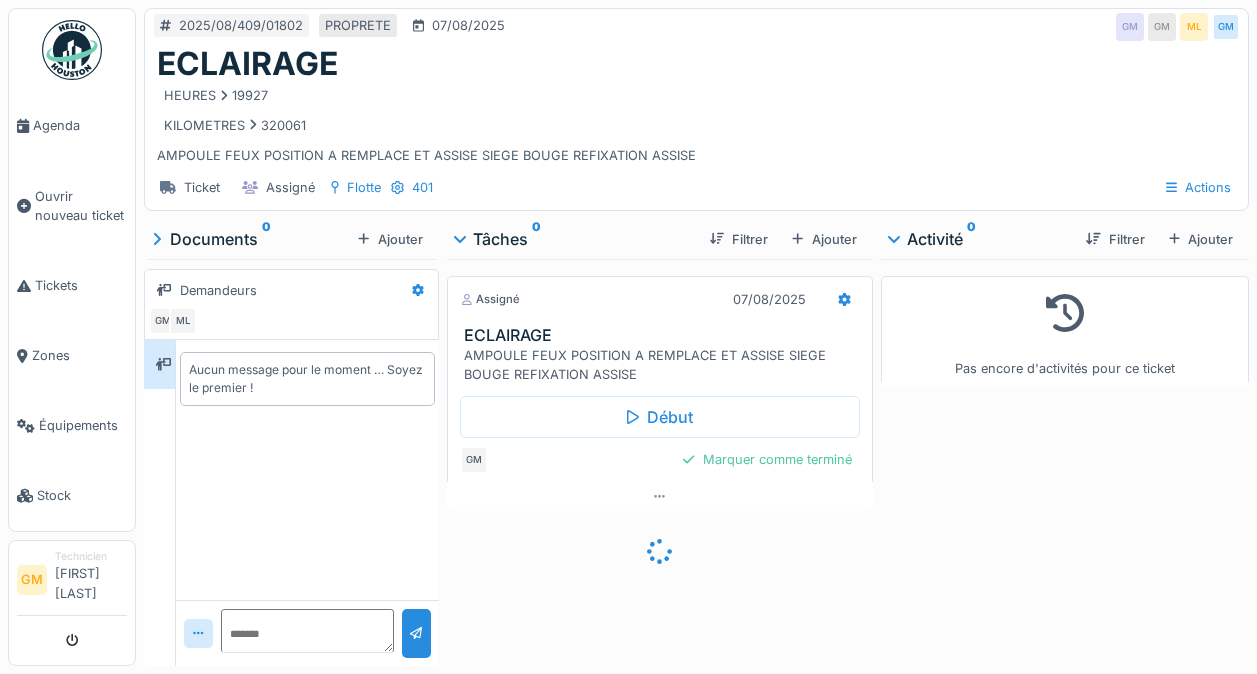 scroll, scrollTop: 0, scrollLeft: 0, axis: both 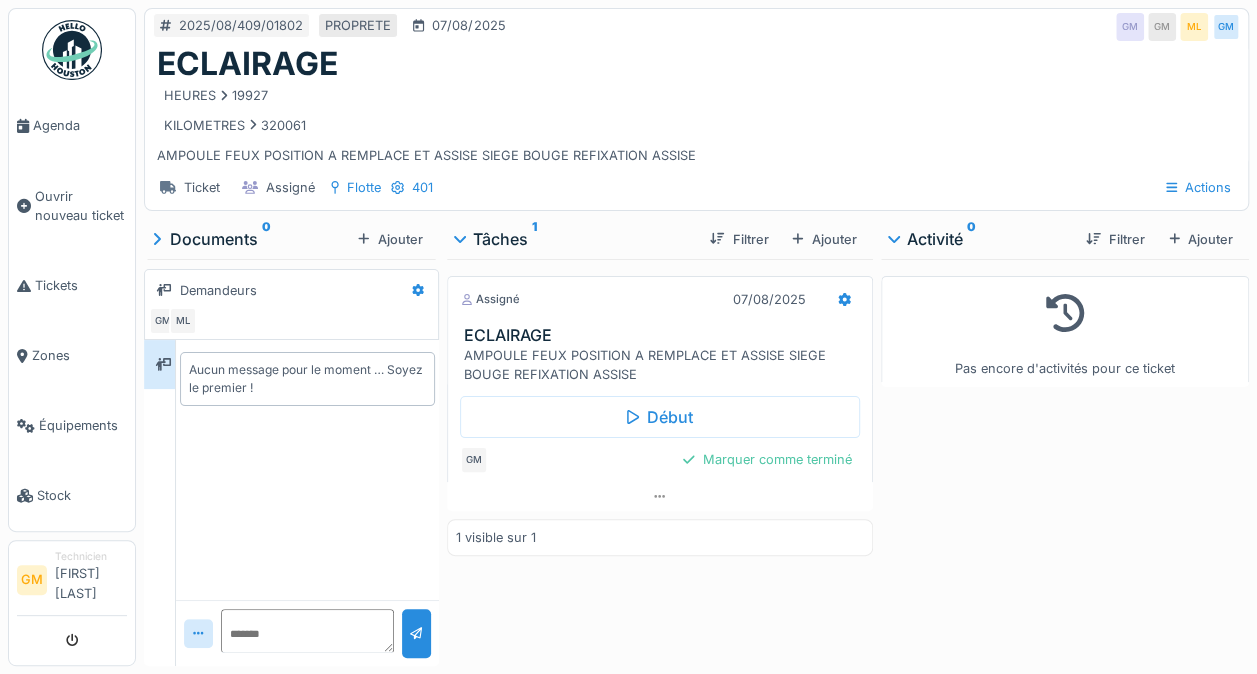 click on "Marquer comme terminé" at bounding box center [767, 459] 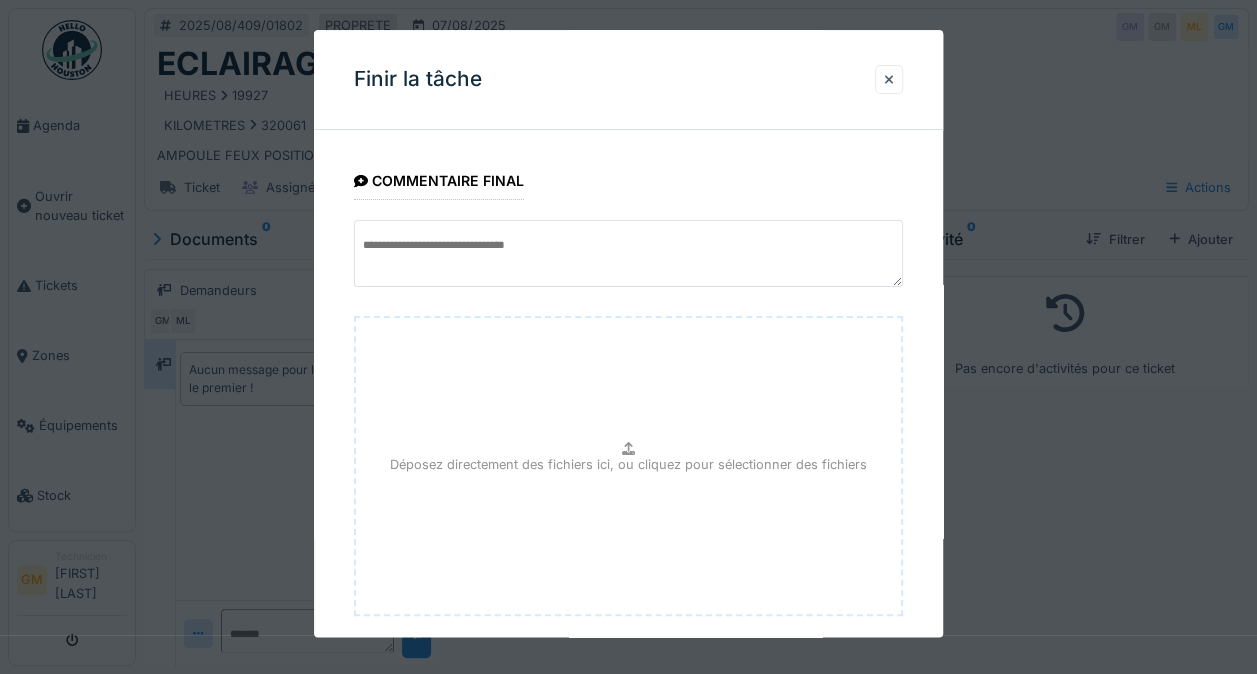 scroll, scrollTop: 108, scrollLeft: 0, axis: vertical 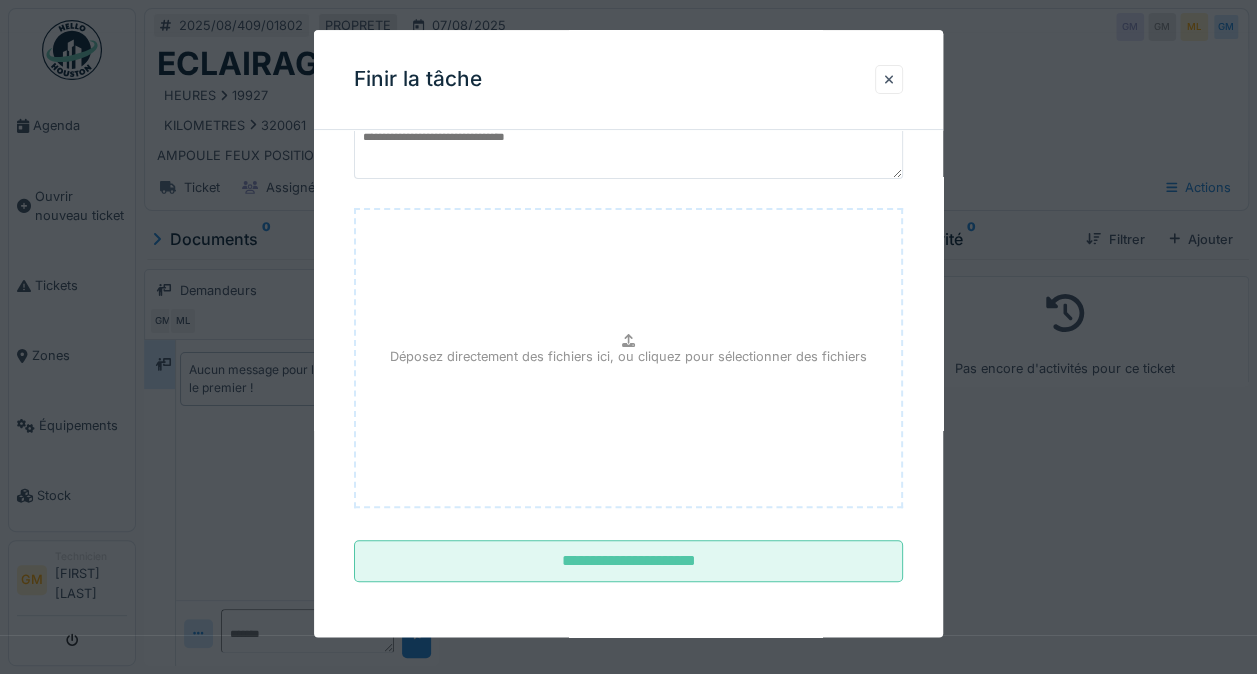 click on "**********" at bounding box center [628, 562] 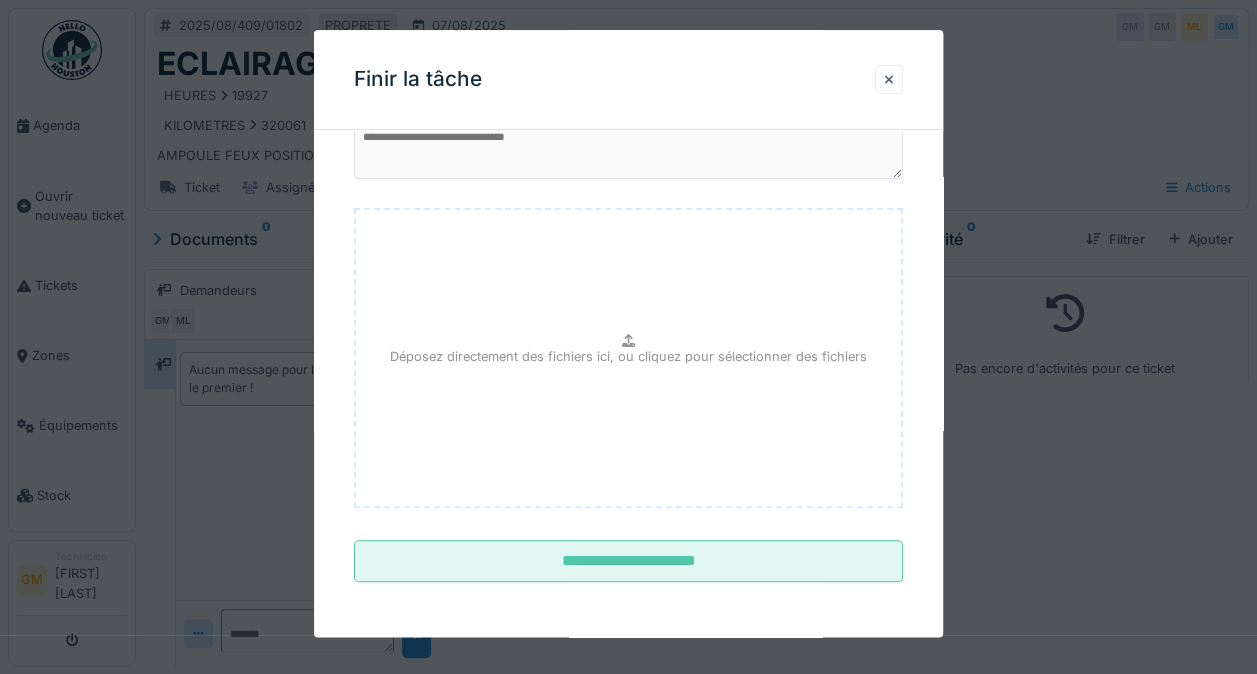 click on "**********" at bounding box center [628, 333] 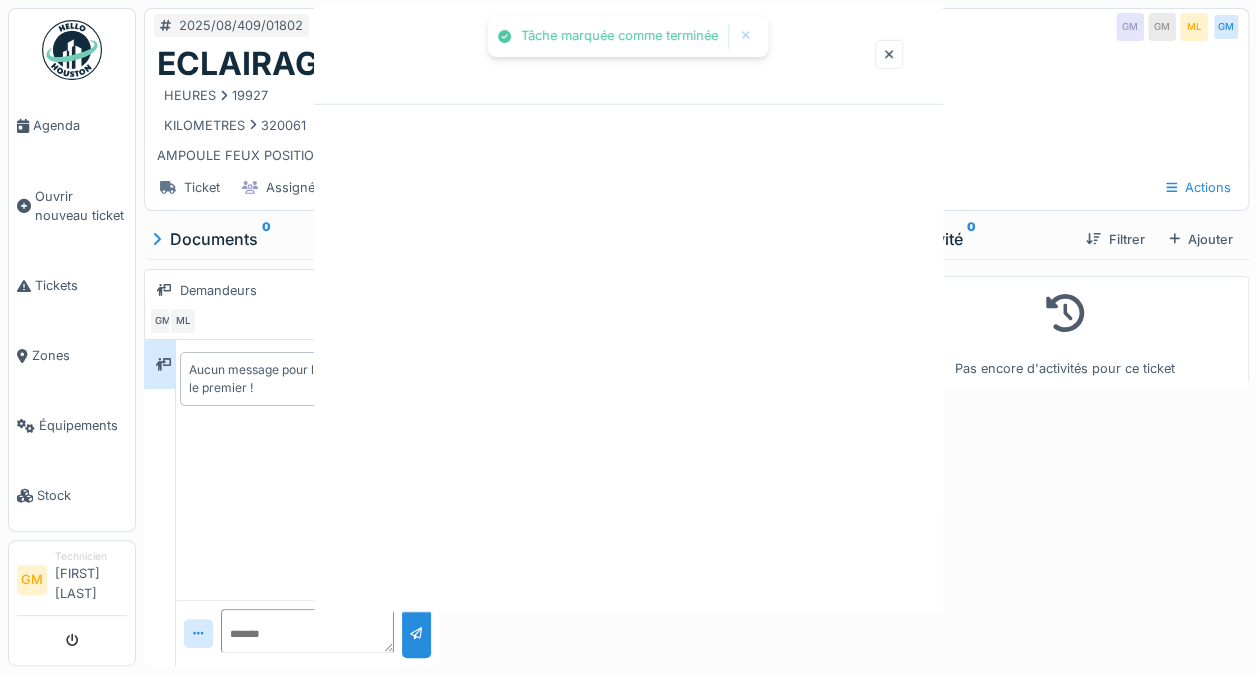 scroll, scrollTop: 0, scrollLeft: 0, axis: both 